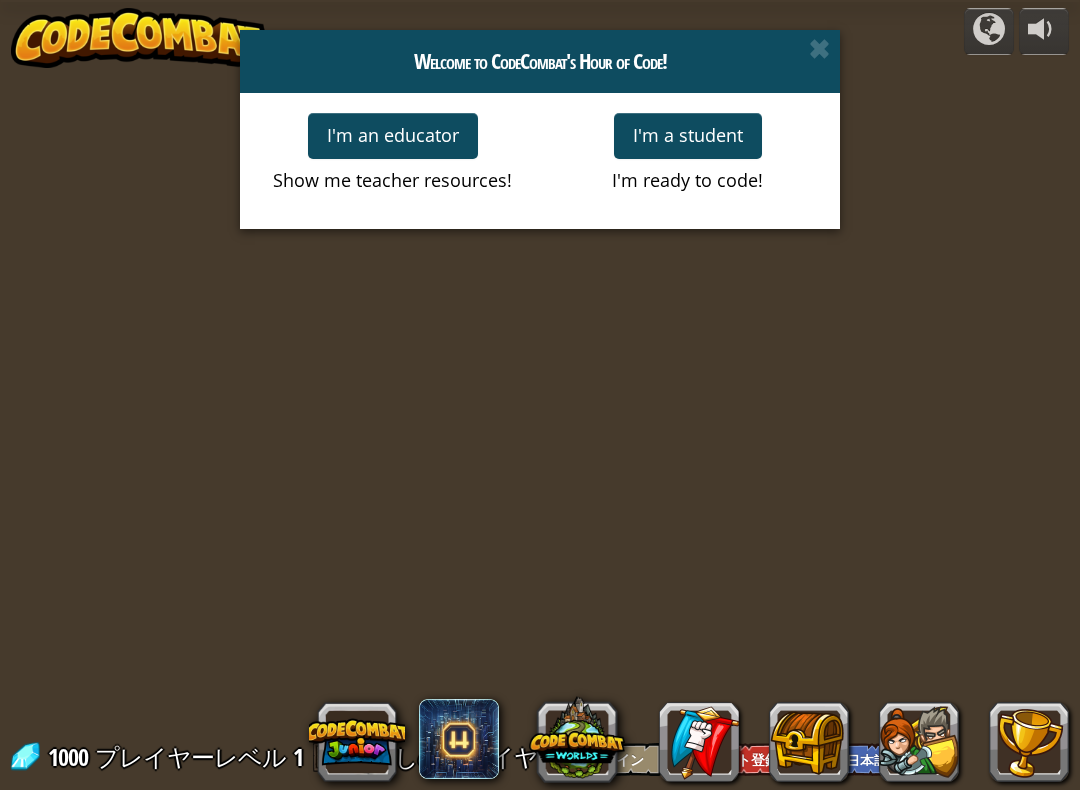 select on "ja" 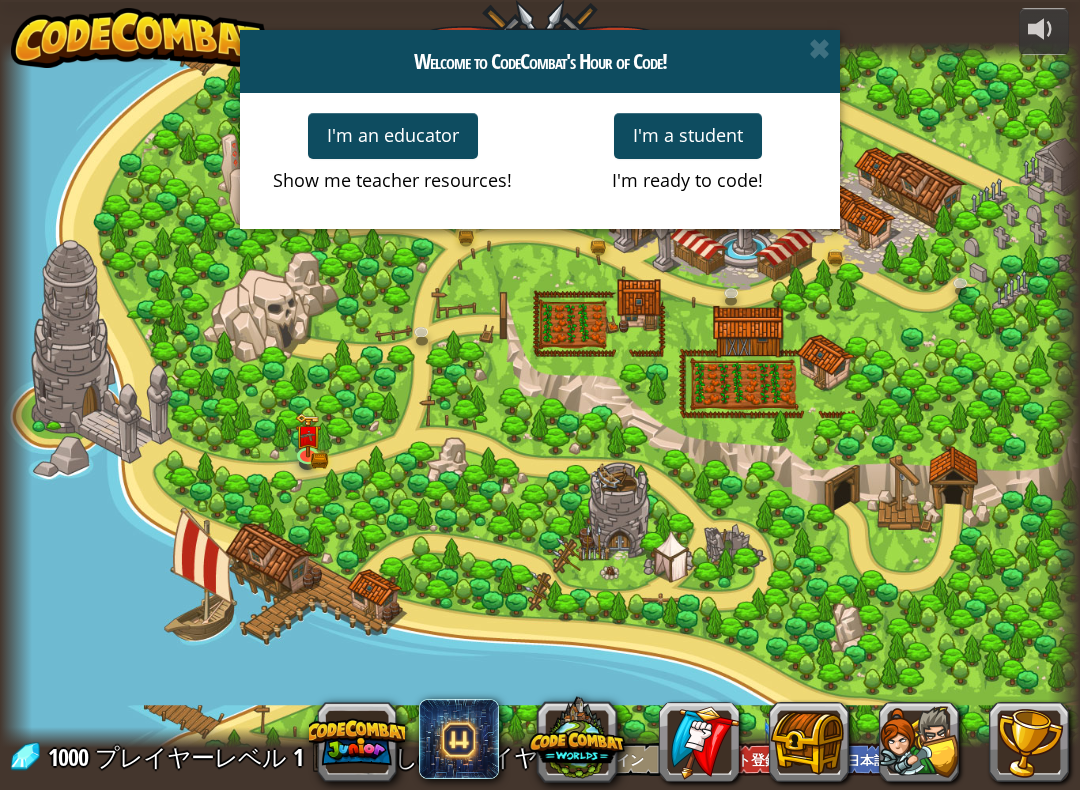 click on "I'm a student" at bounding box center (688, 136) 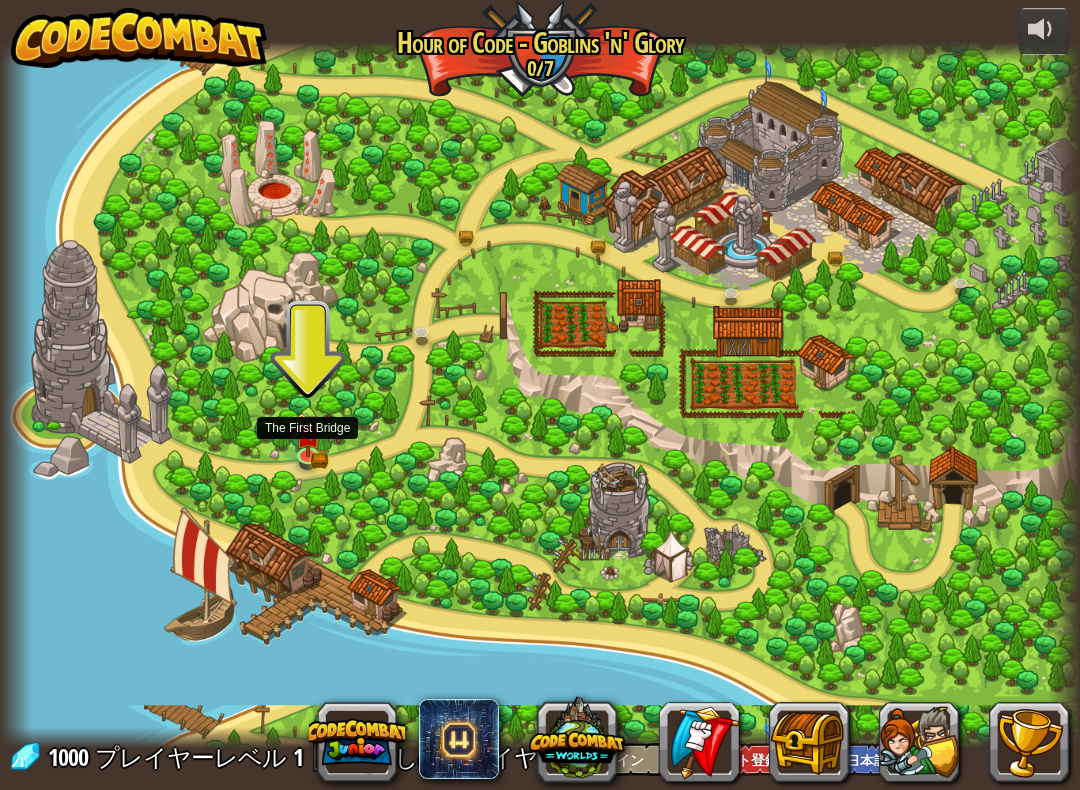 click at bounding box center [307, 436] 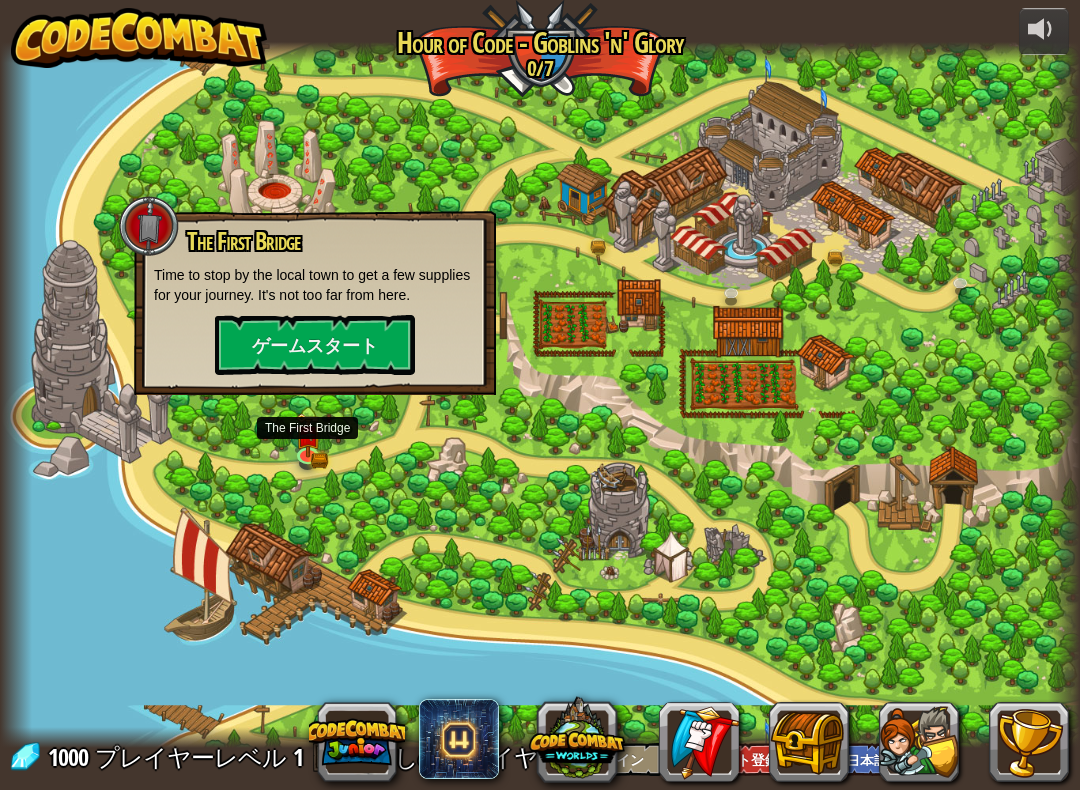 click at bounding box center (540, 395) 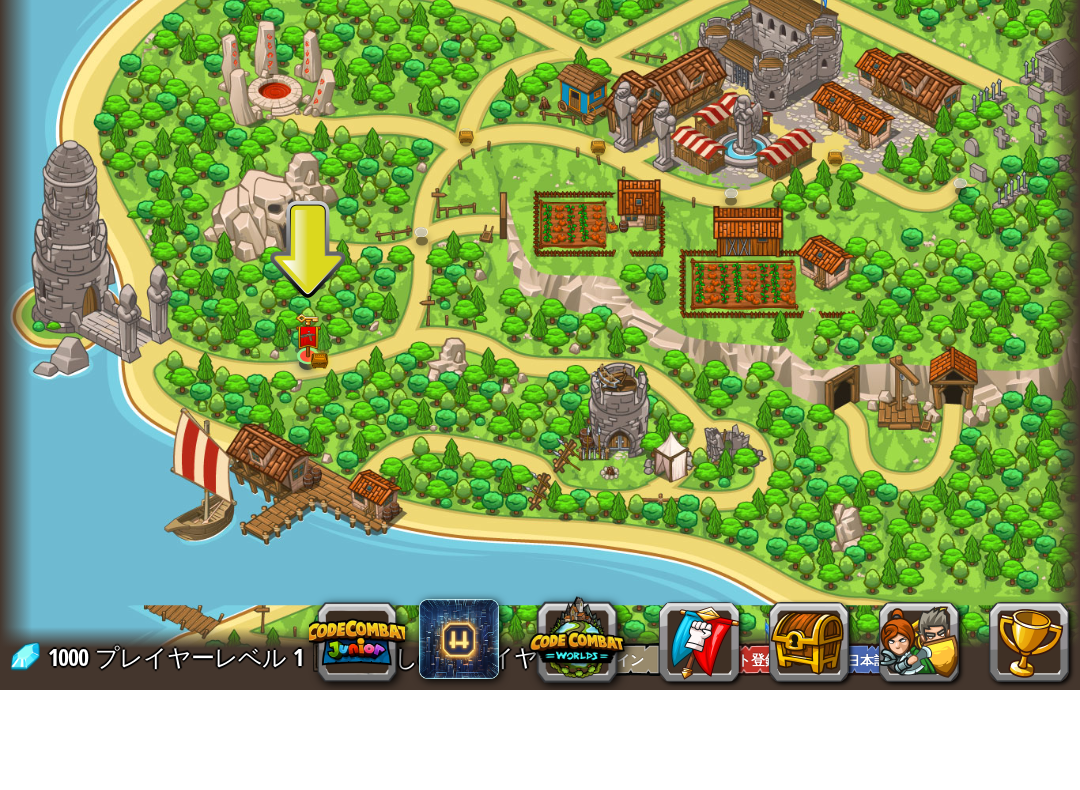 scroll, scrollTop: 0, scrollLeft: 0, axis: both 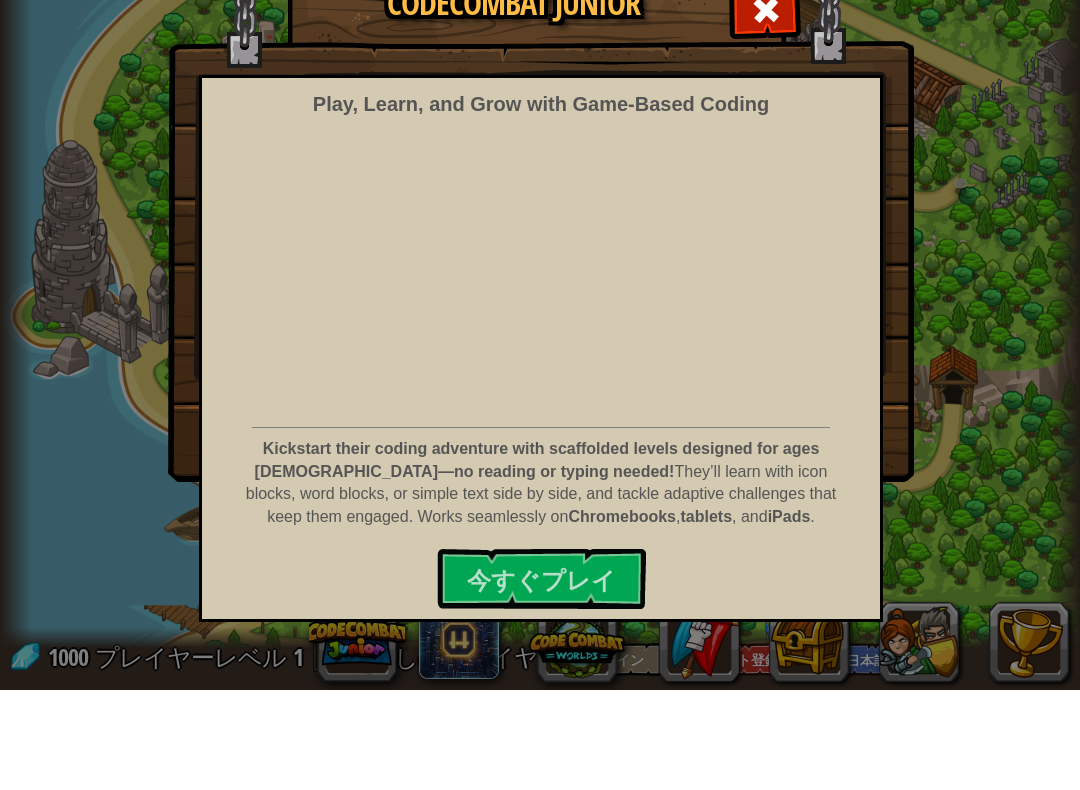 click on "今すぐプレイ" at bounding box center [541, 679] 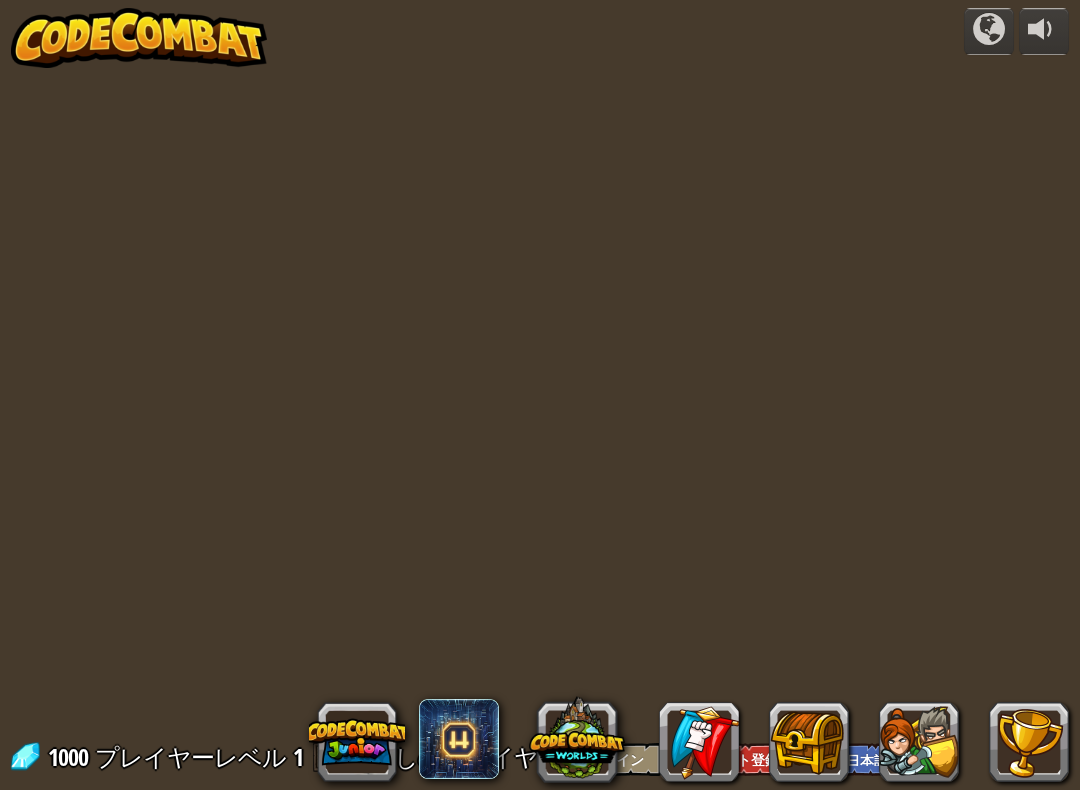 select on "ja" 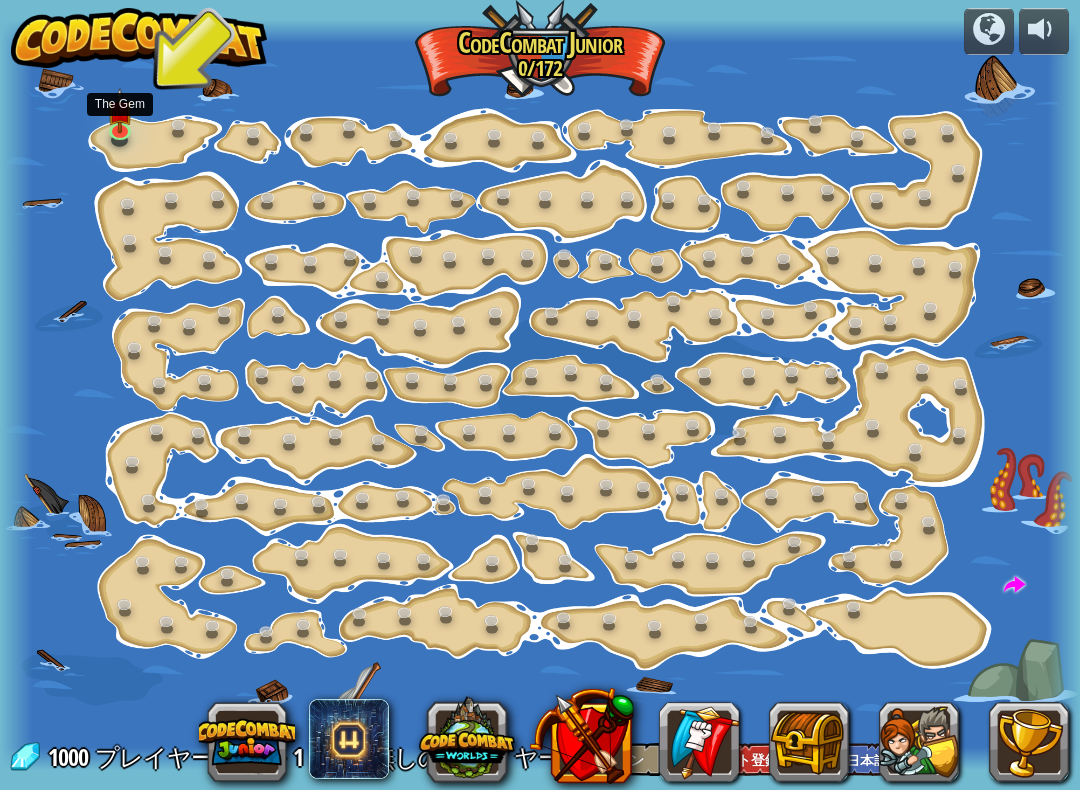 click at bounding box center (119, 110) 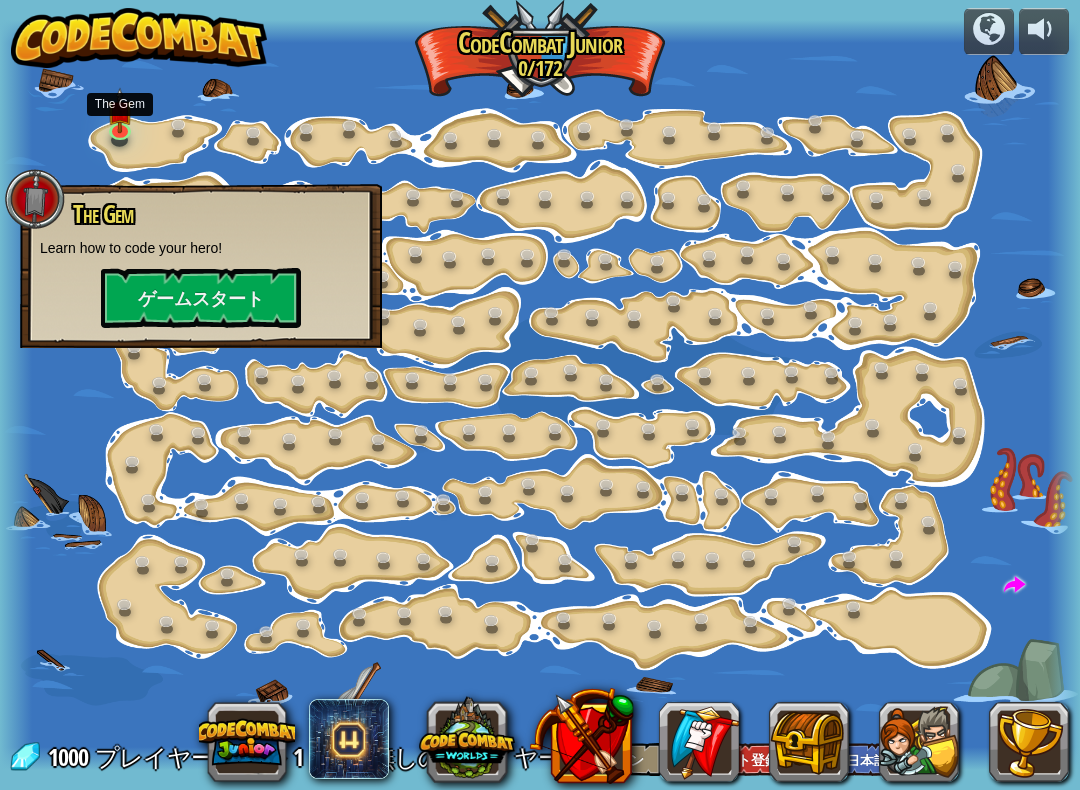click on "ゲームスタート" at bounding box center [201, 298] 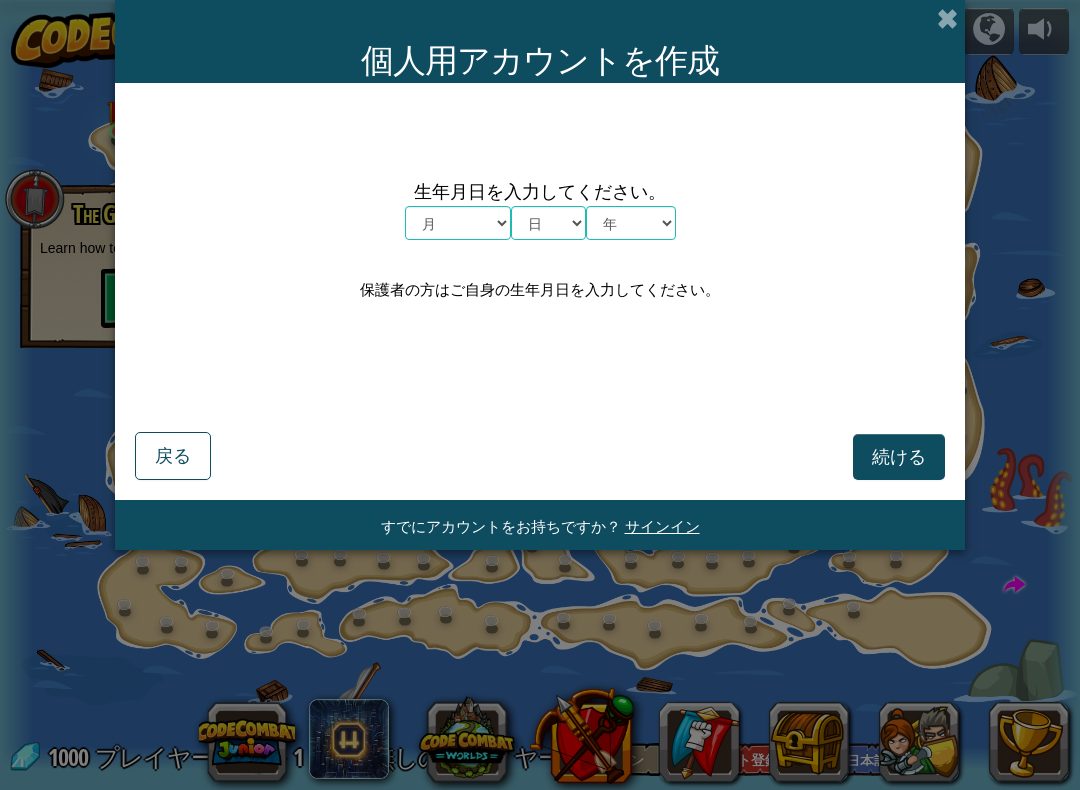 click on "個人用アカウントを作成" at bounding box center (540, 41) 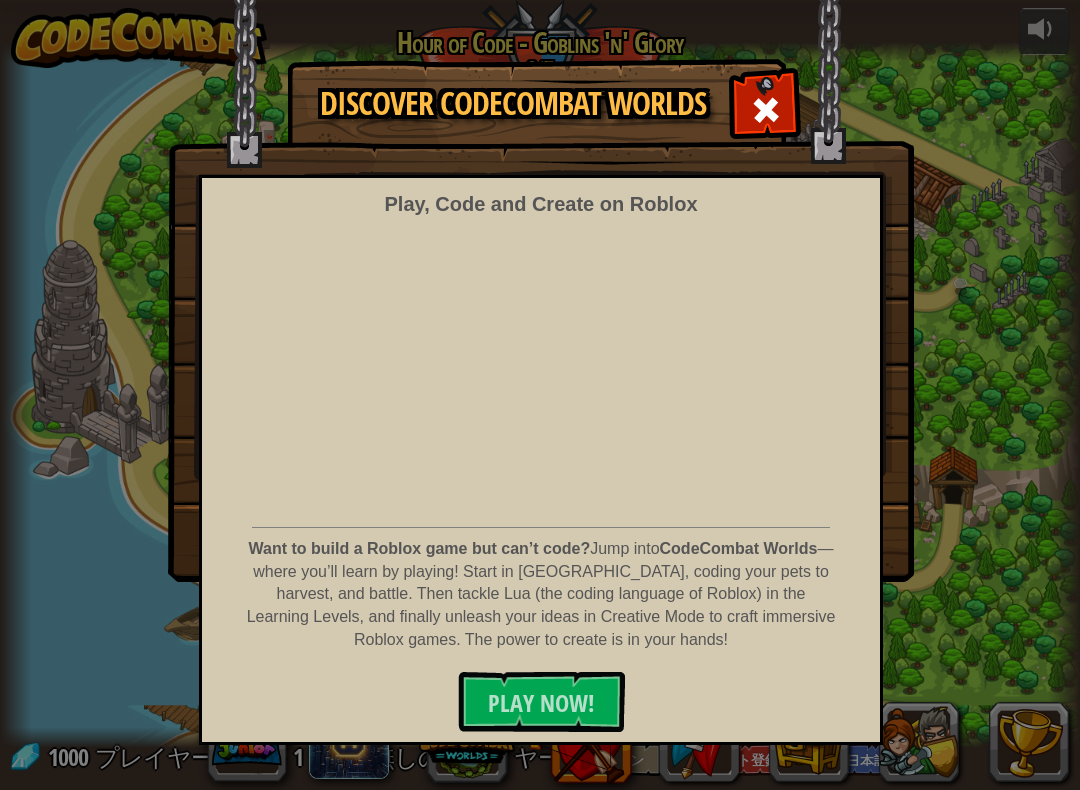 select on "ja" 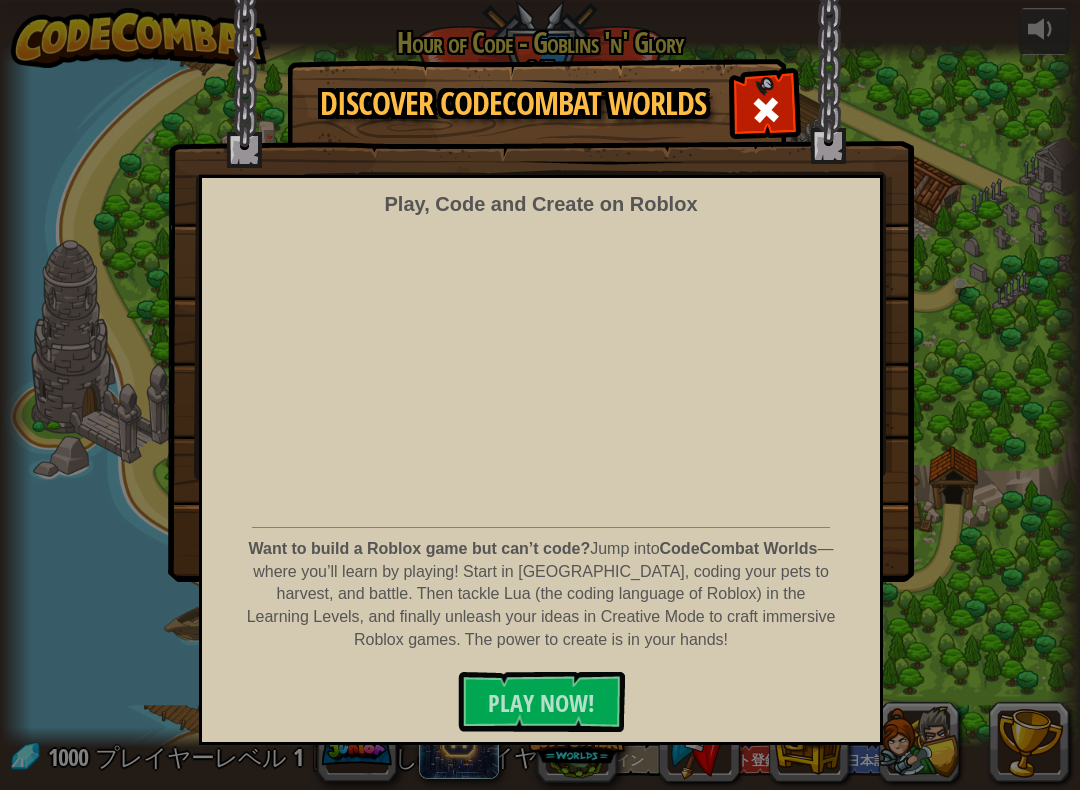 click at bounding box center (766, 110) 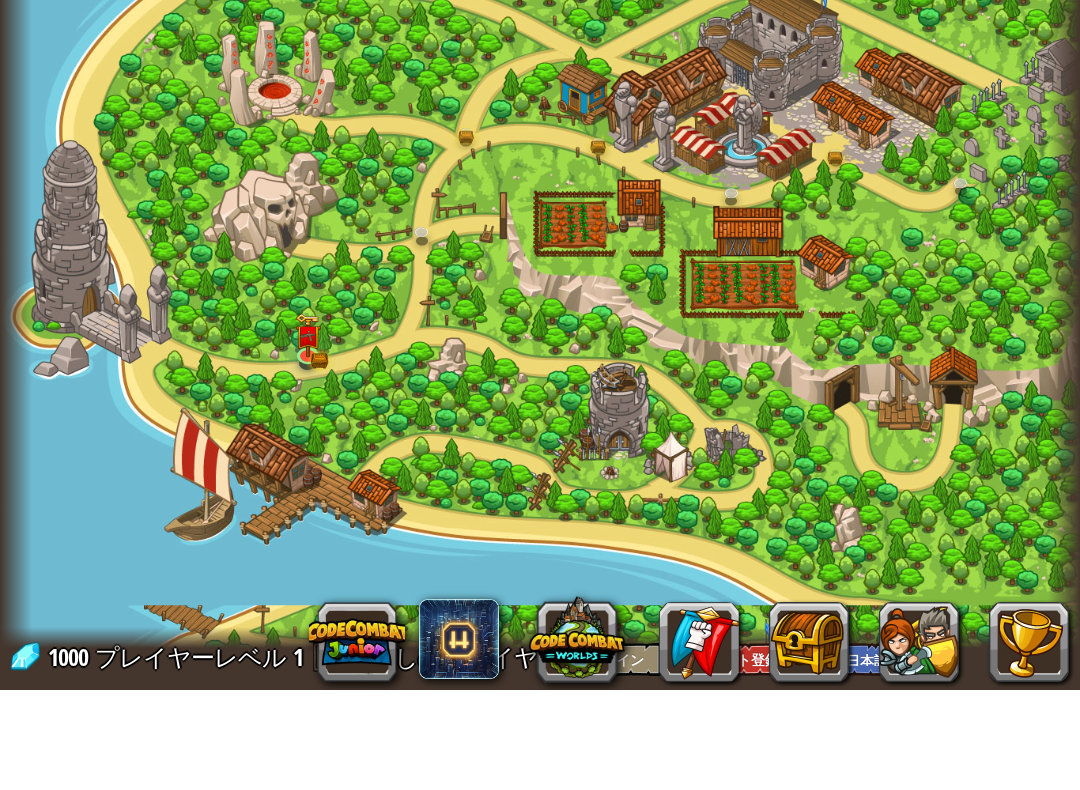 click at bounding box center (577, 739) 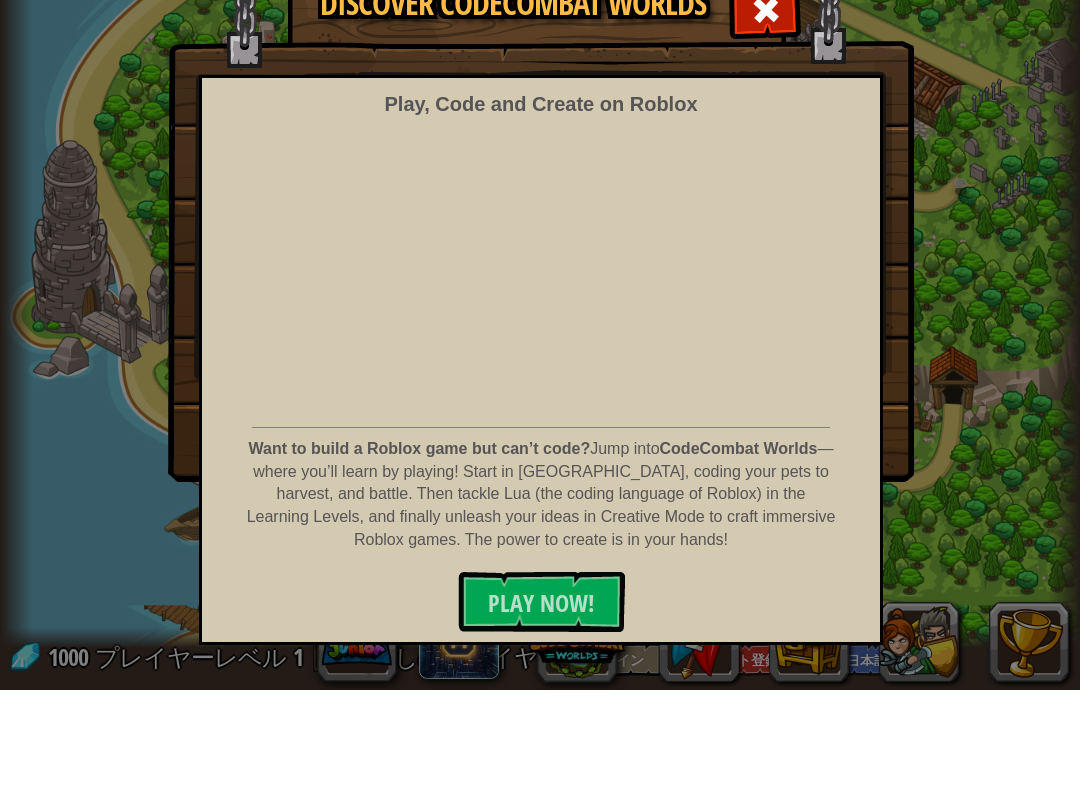 click at bounding box center [766, 110] 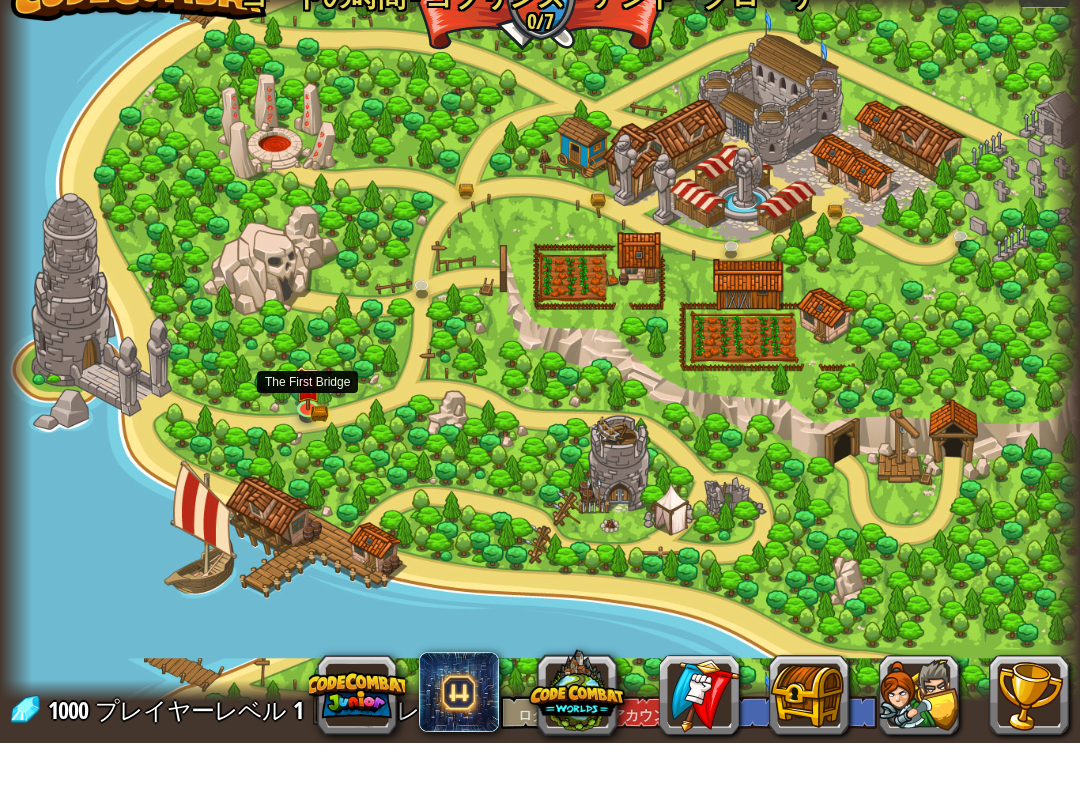 click at bounding box center (307, 436) 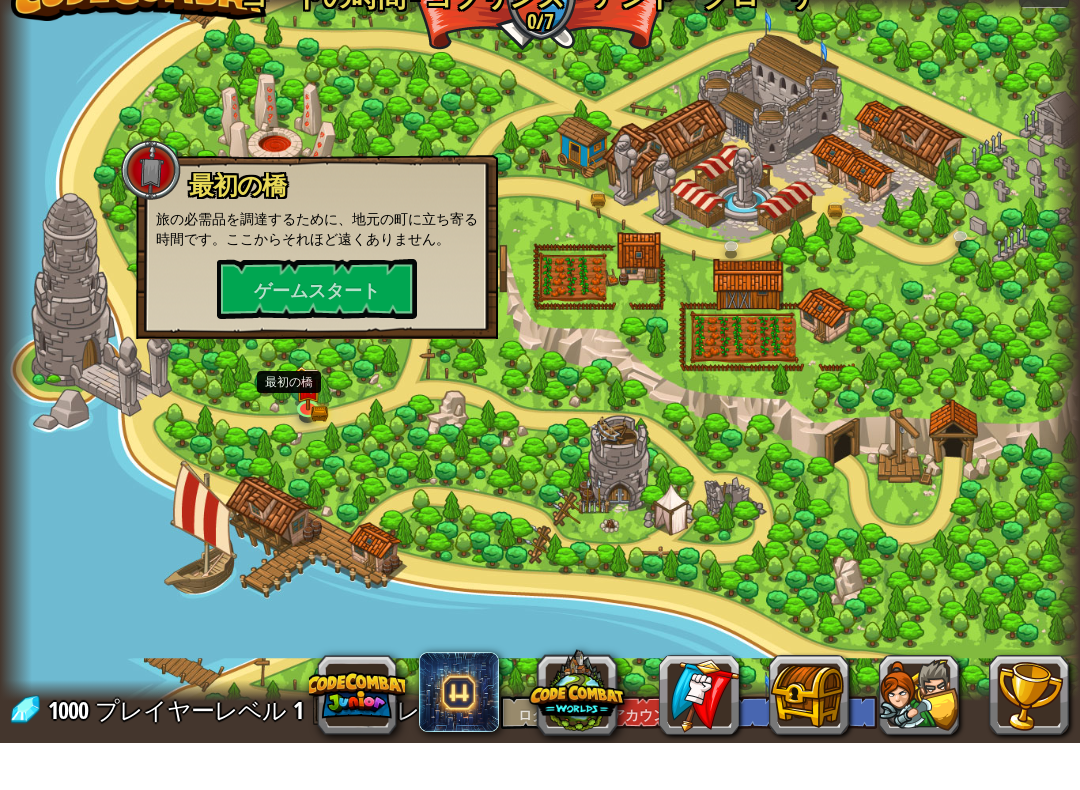 click on "ゲームスタート" at bounding box center (317, 338) 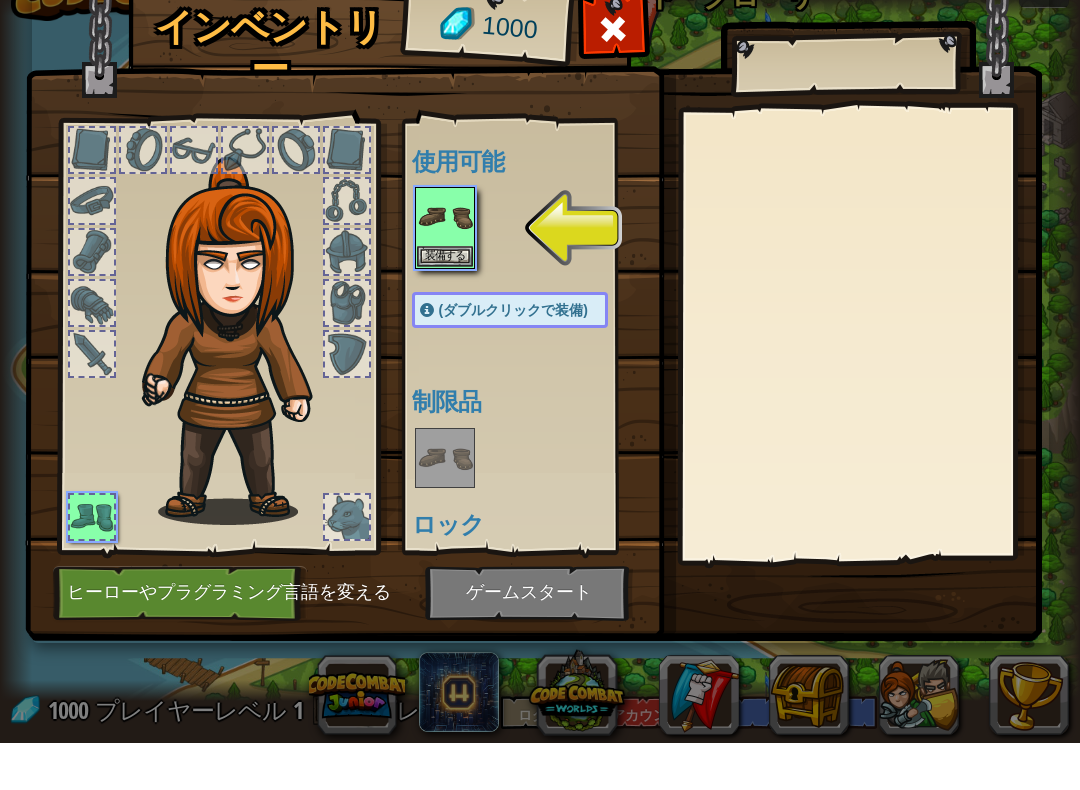 click at bounding box center [445, 264] 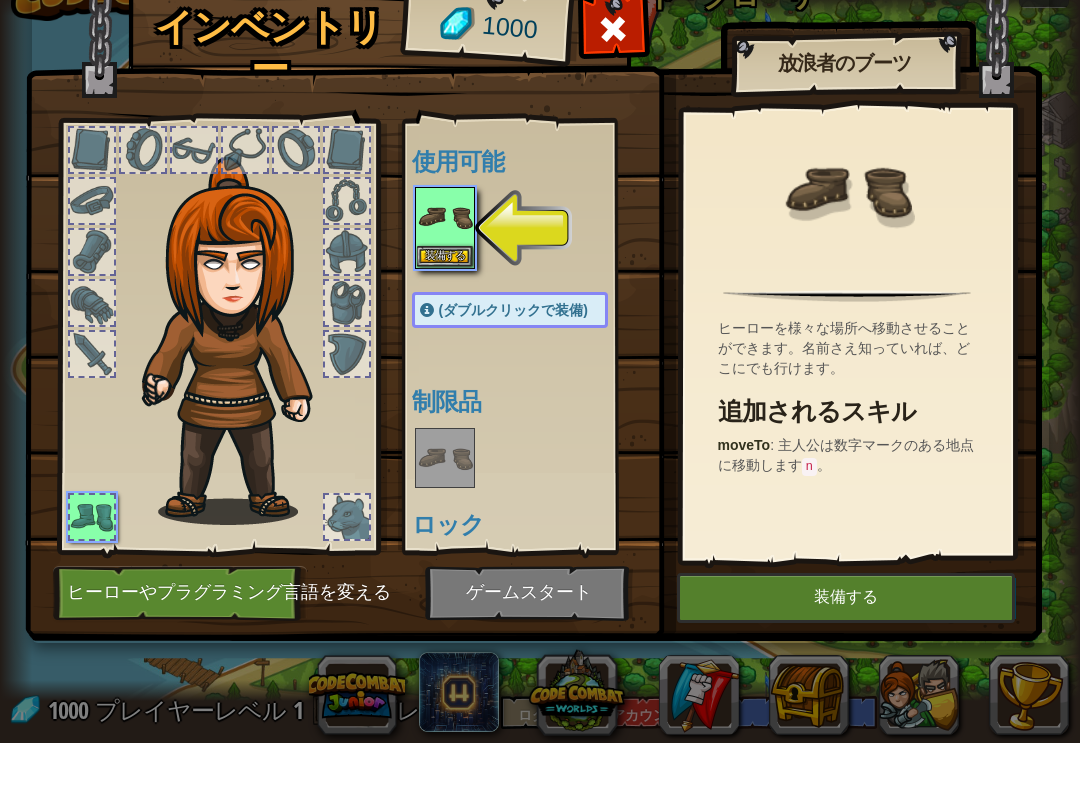 click at bounding box center [445, 264] 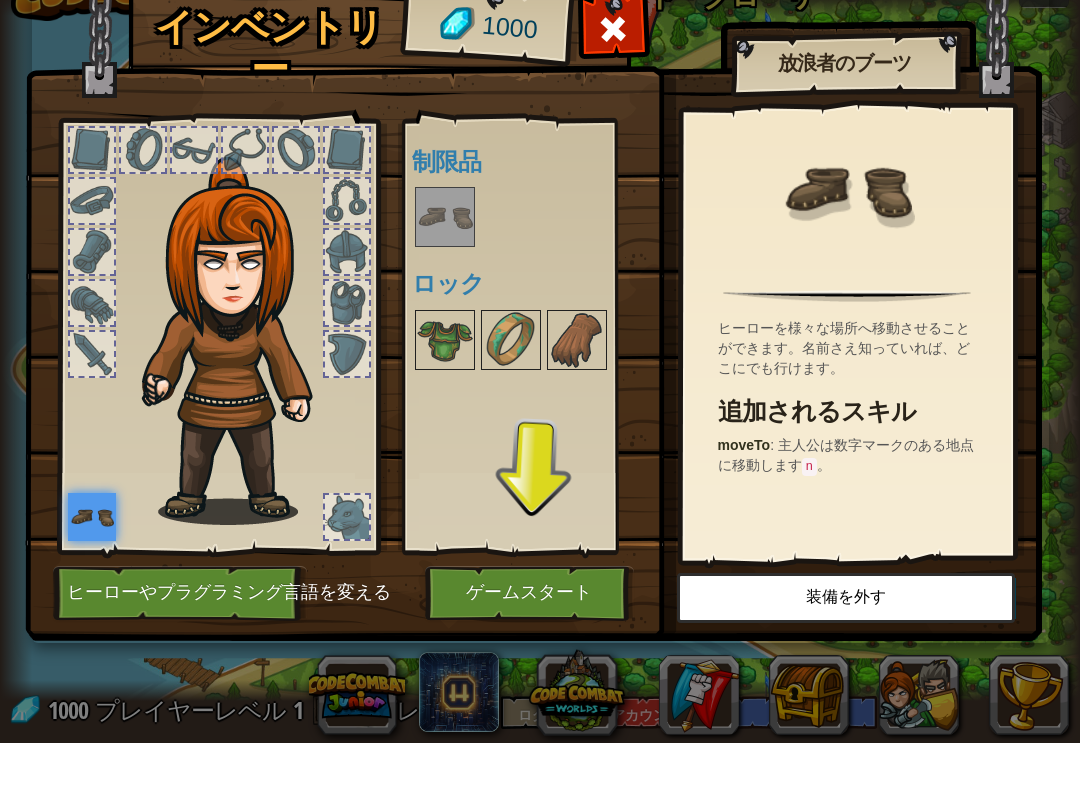 click on "ゲームスタート" at bounding box center (529, 640) 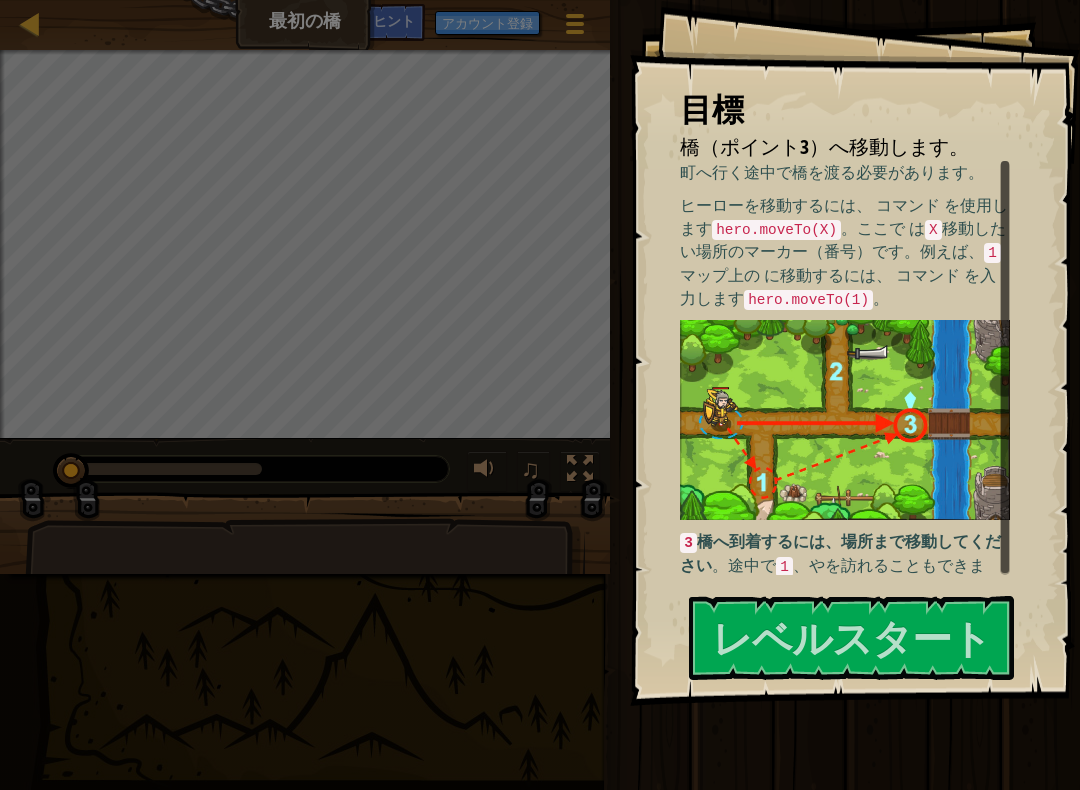 click on "レベルスタート" at bounding box center [851, 637] 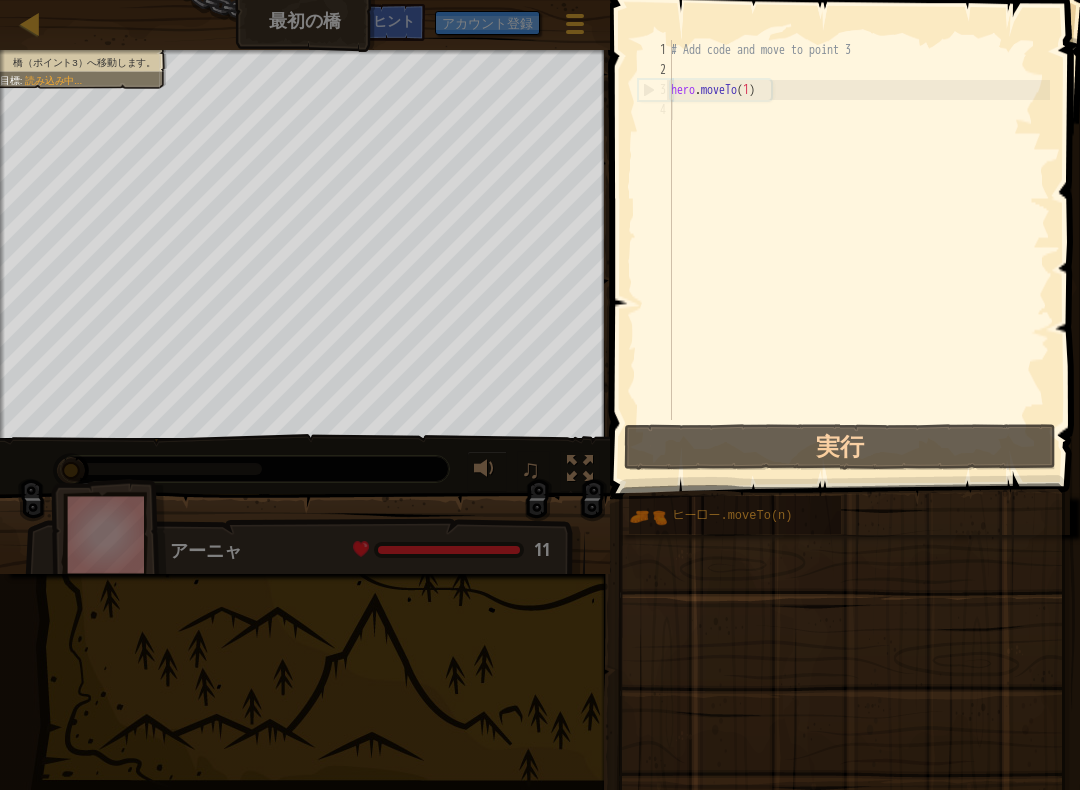 click at bounding box center (842, 771) 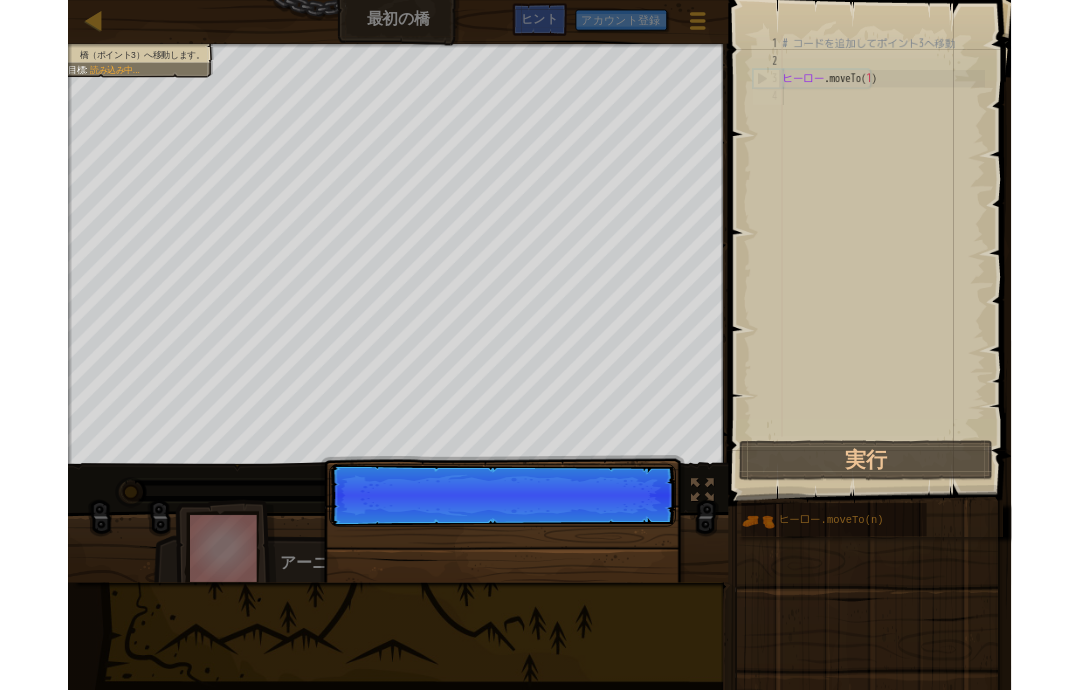 scroll, scrollTop: 21, scrollLeft: 20, axis: both 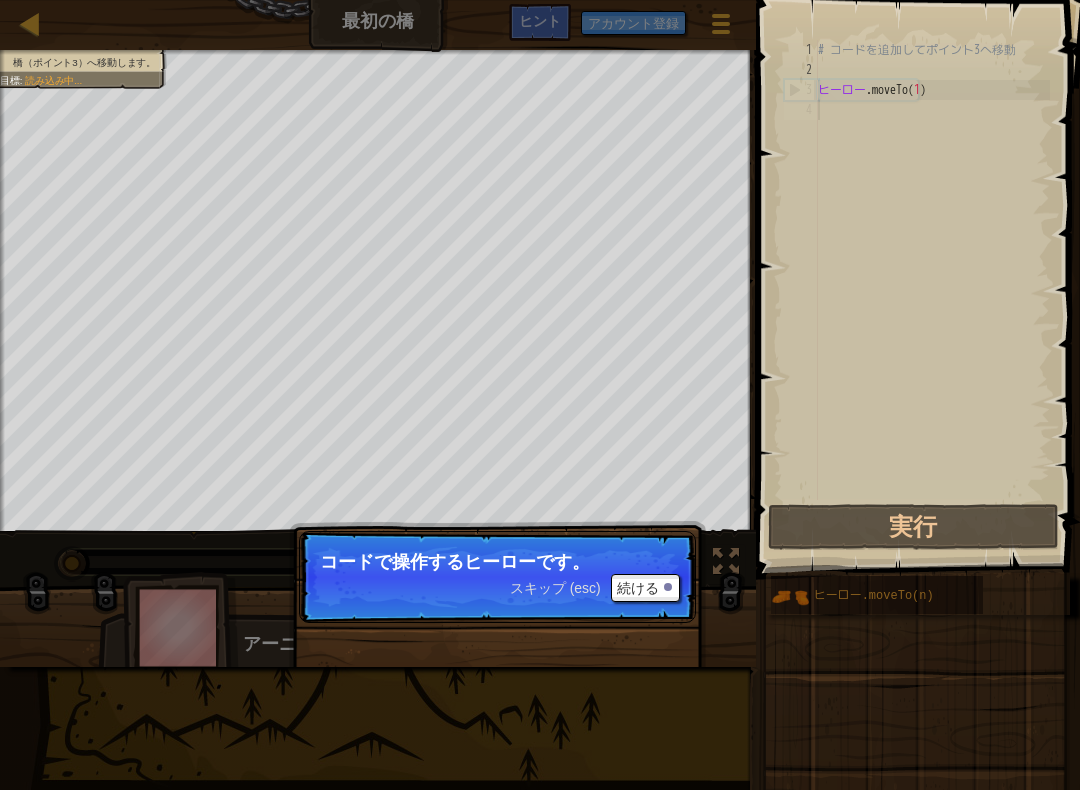 click on "続ける" at bounding box center (638, 589) 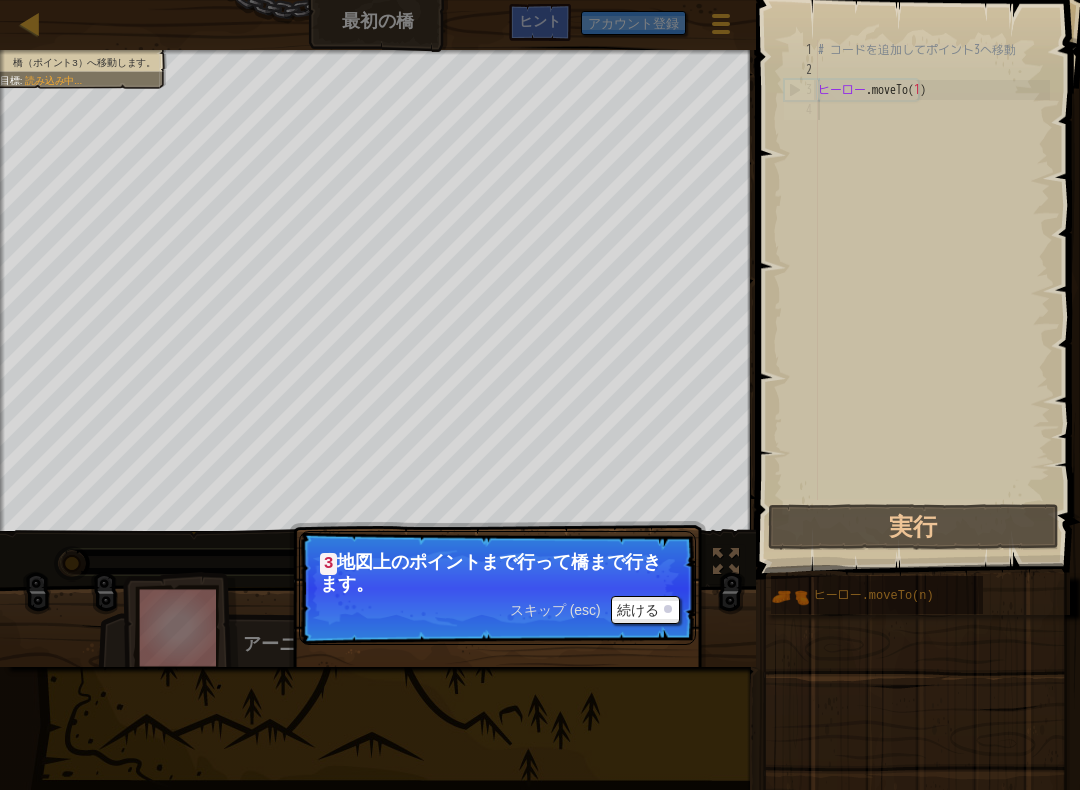 click on "続ける" at bounding box center (638, 611) 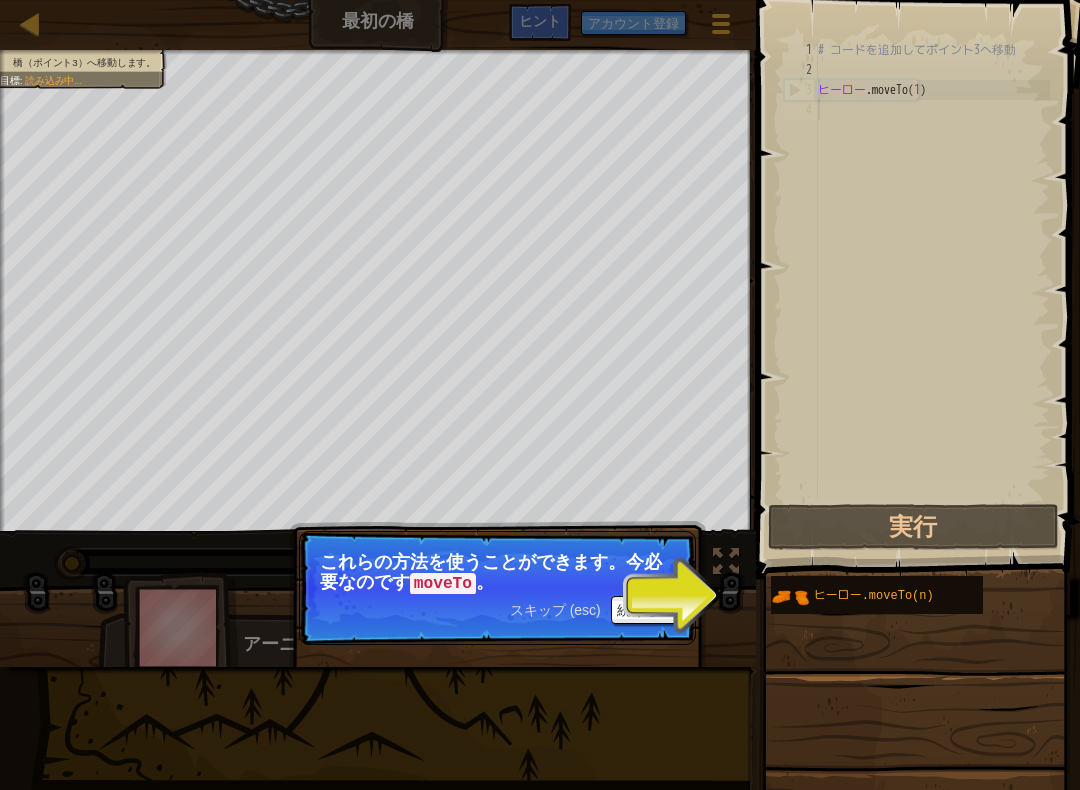 click on "続ける" at bounding box center [638, 611] 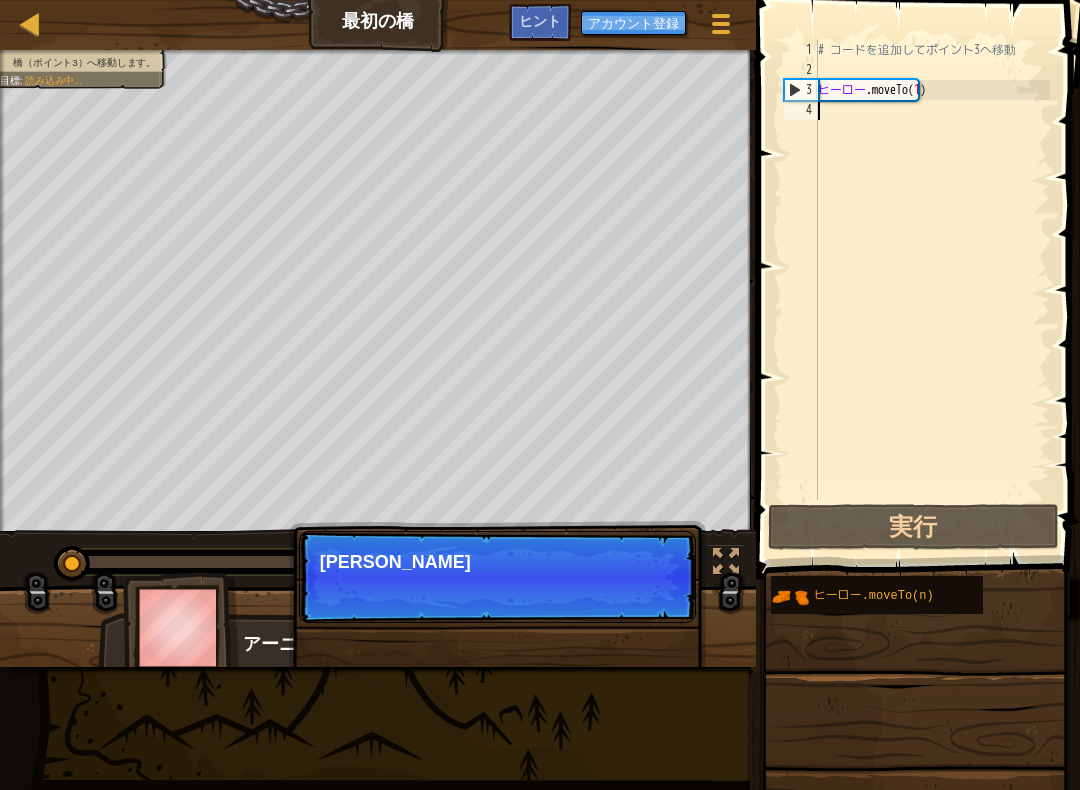 click on "スキップ (esc) 続ける  [PERSON_NAME]" at bounding box center (497, 577) 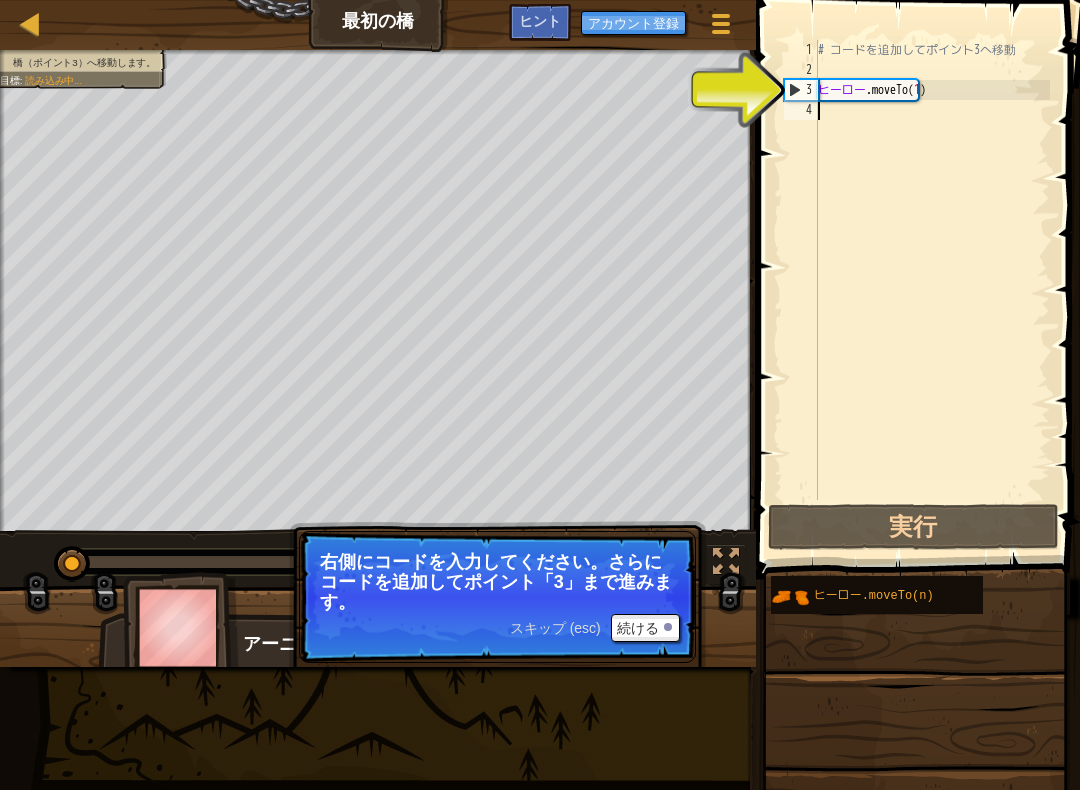 click on "続ける" at bounding box center [638, 629] 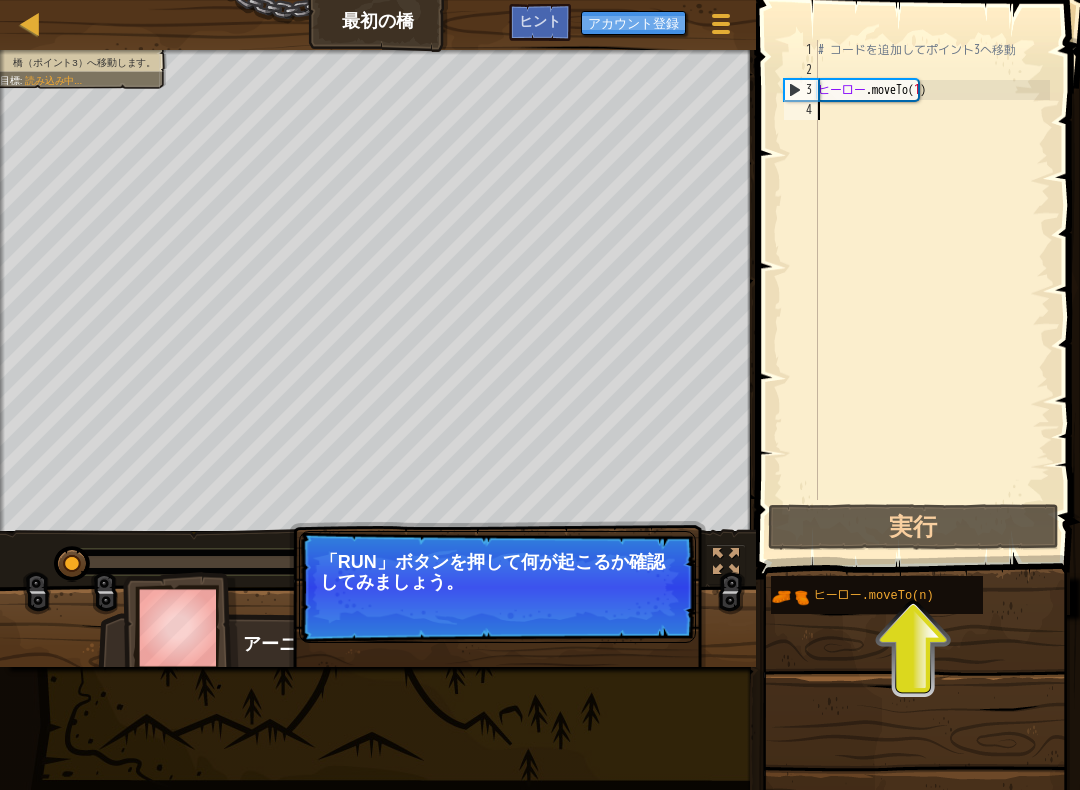click on "実行" at bounding box center (913, 527) 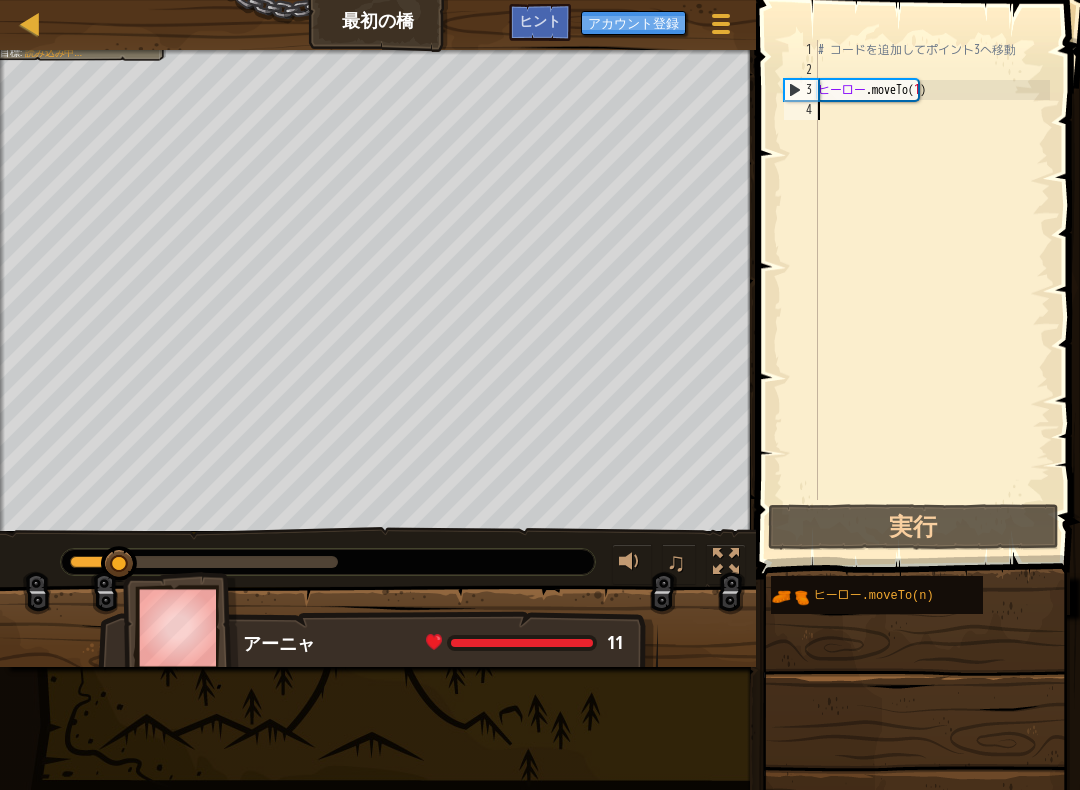 click on "実行" at bounding box center (913, 527) 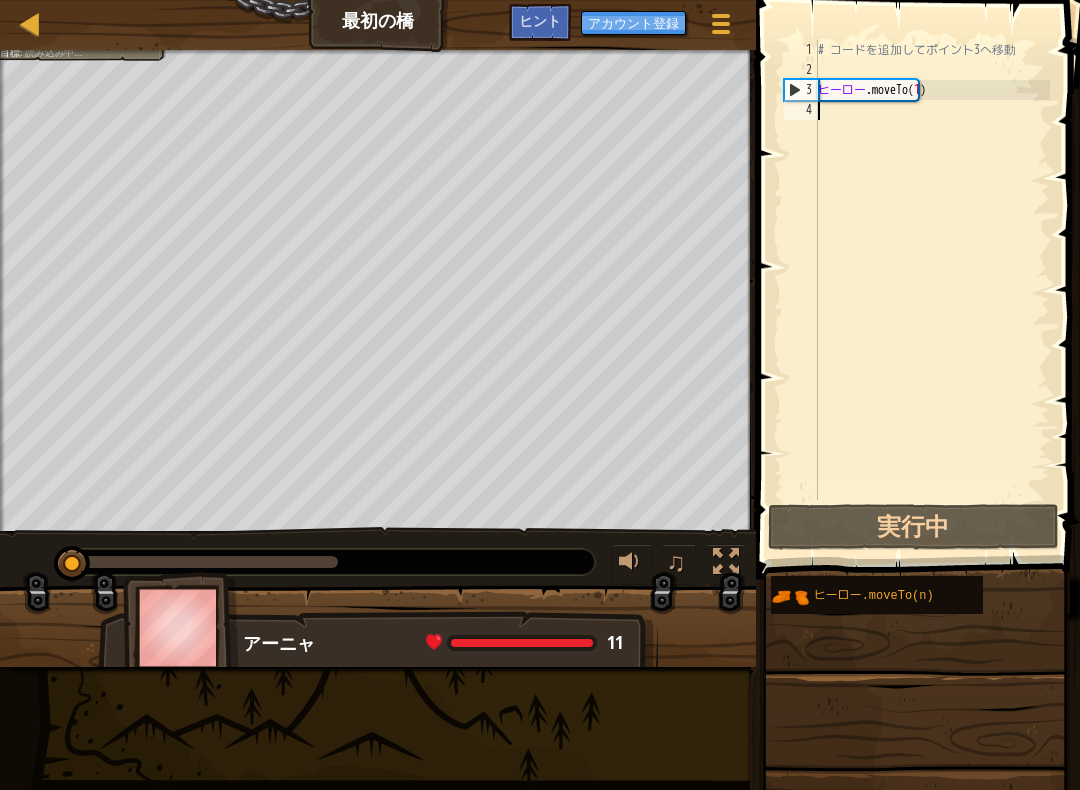 click on "実行中" at bounding box center [913, 527] 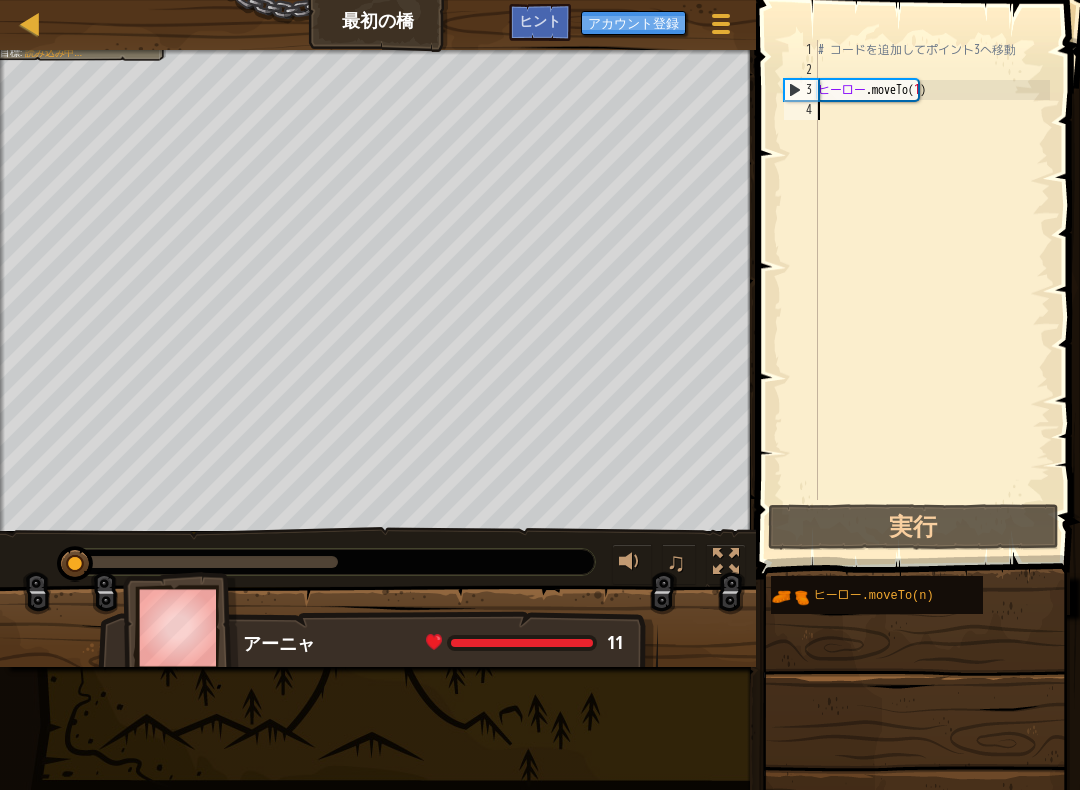click on "実行" at bounding box center (913, 527) 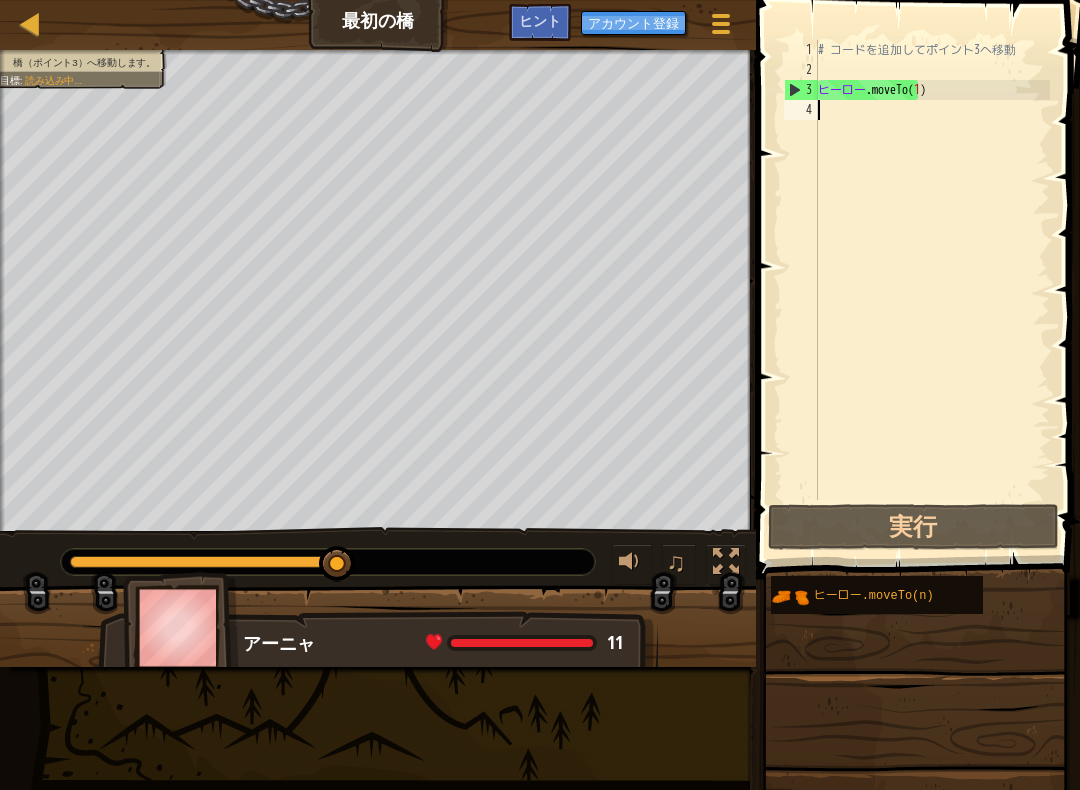 click on "アーニャ" at bounding box center (279, 643) 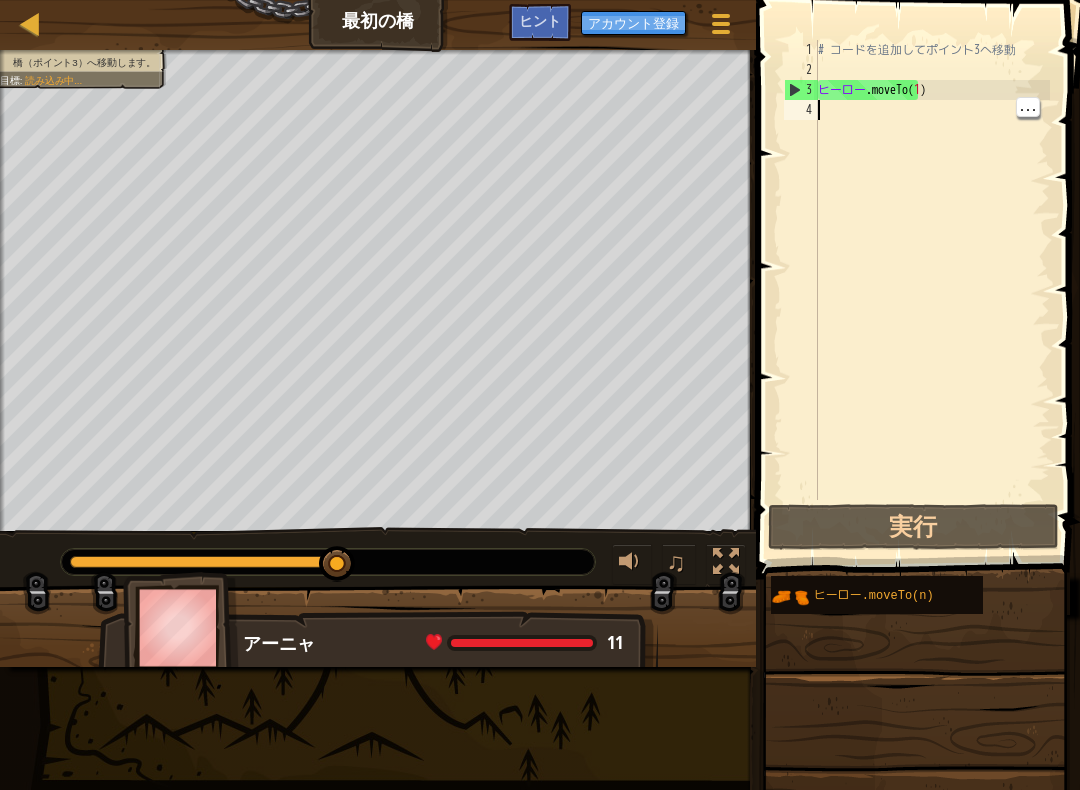 click on "# コードを追加してポイント3へ移動 ヒーロー .moveTo  (  1  ) ​" at bounding box center [932, 290] 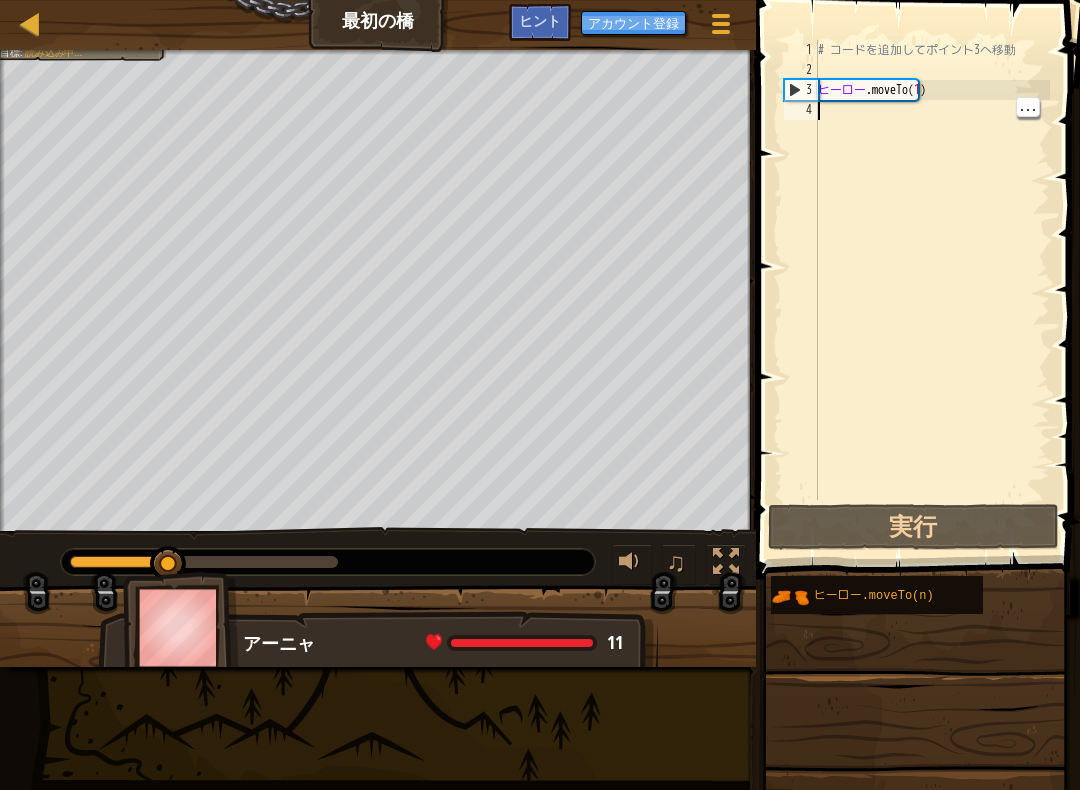 click on "実行" at bounding box center (913, 527) 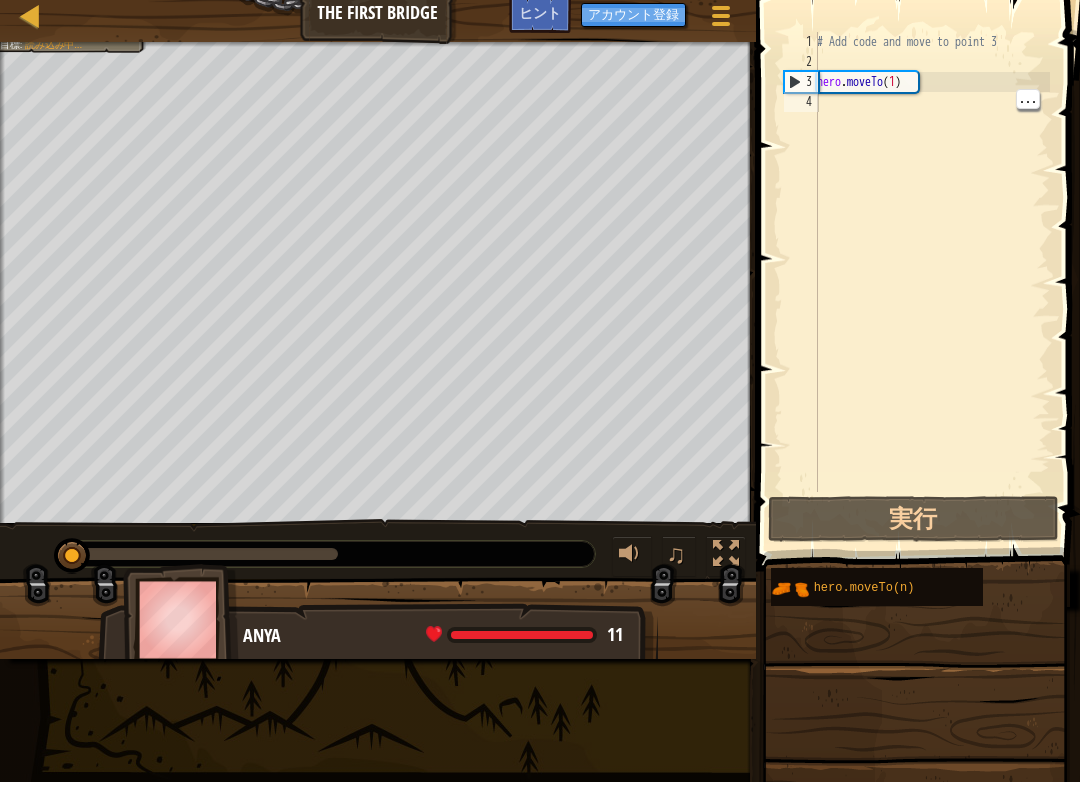 click on "ヒント" at bounding box center [540, 20] 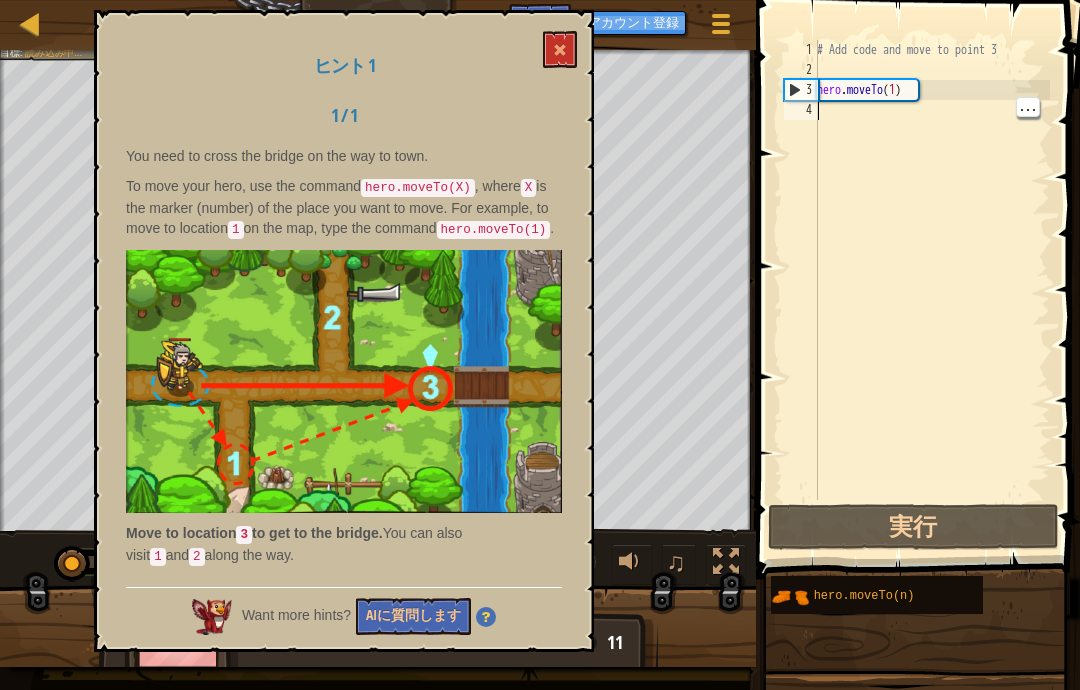 click at bounding box center (560, 49) 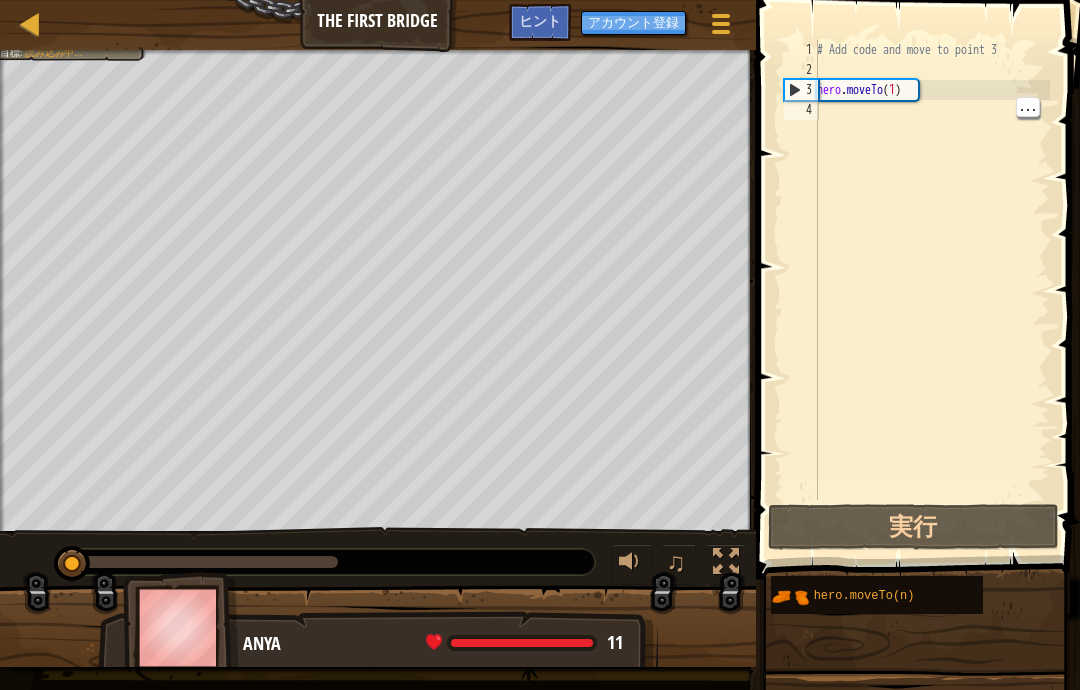 click at bounding box center [721, 32] 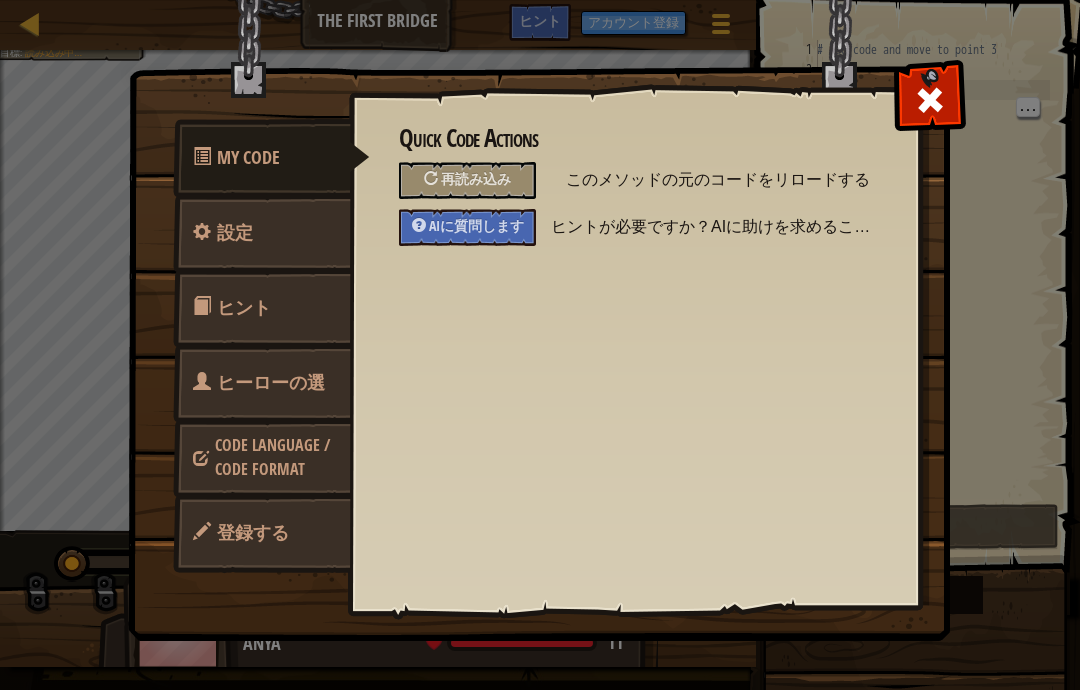 click on "設定" at bounding box center [262, 233] 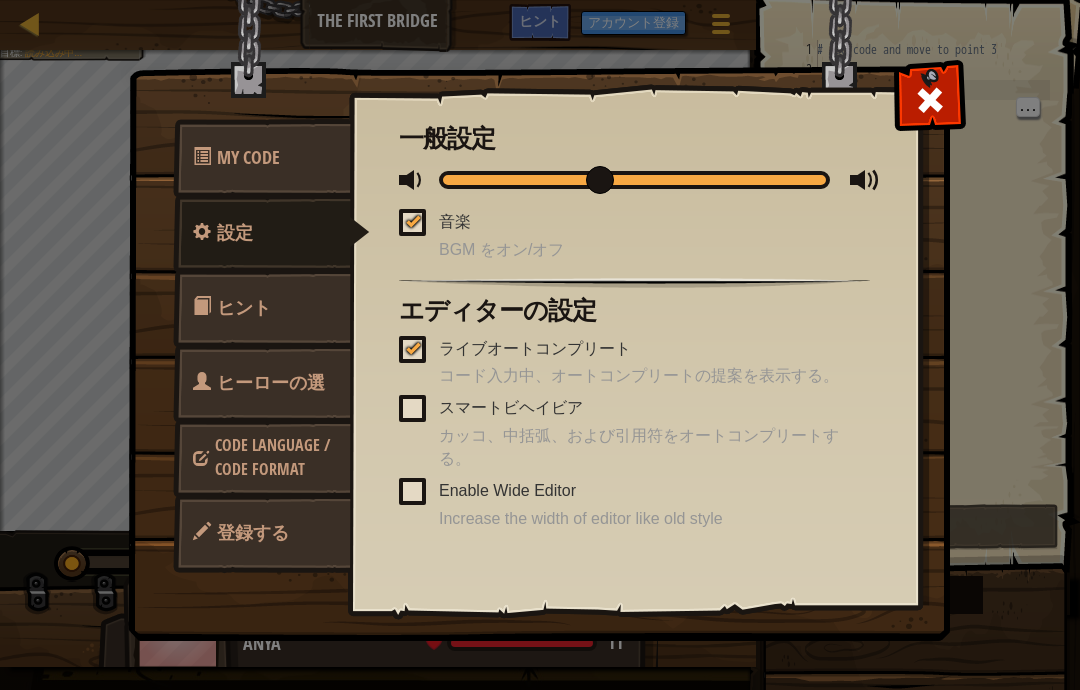 click on "My Code" at bounding box center [248, 157] 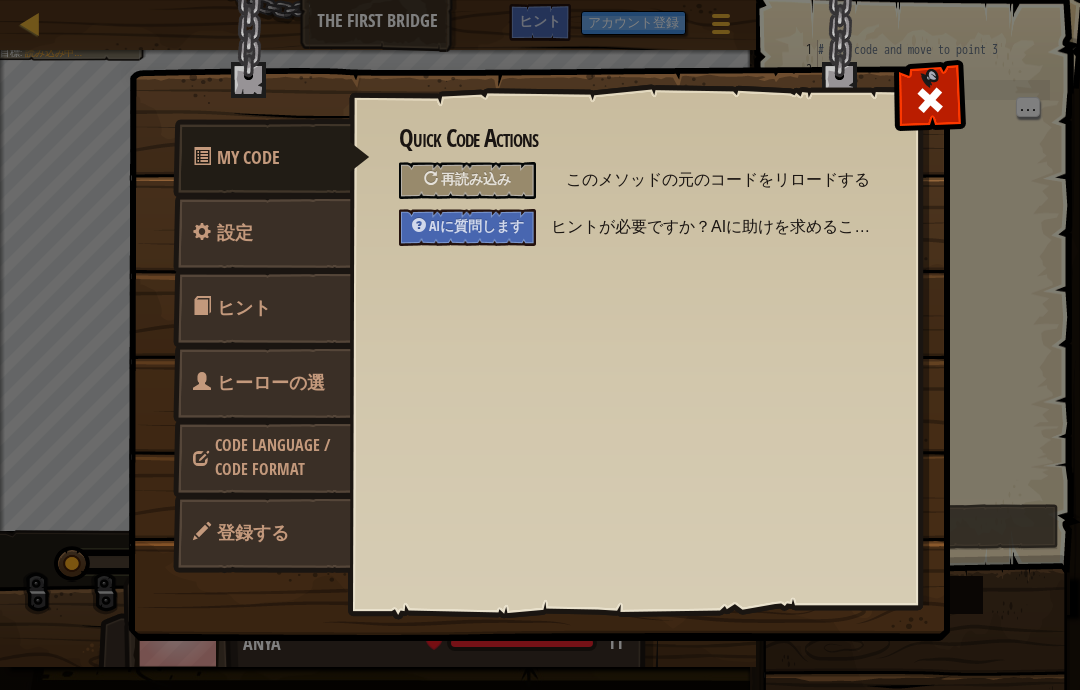 click on "ヒント" at bounding box center (262, 308) 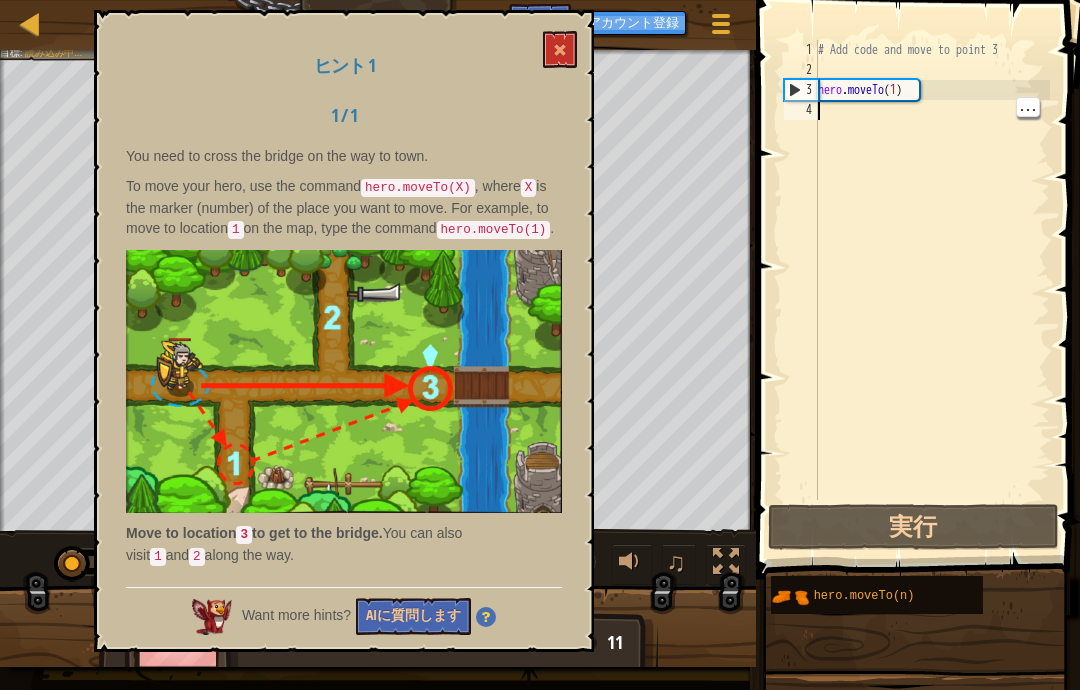 click on "To move your hero, use the command  hero.moveTo(X) , where  X  is the marker (number) of the place you want to move.
For example, to move to location  1  on the map, type the command  hero.moveTo(1) ." at bounding box center (344, 208) 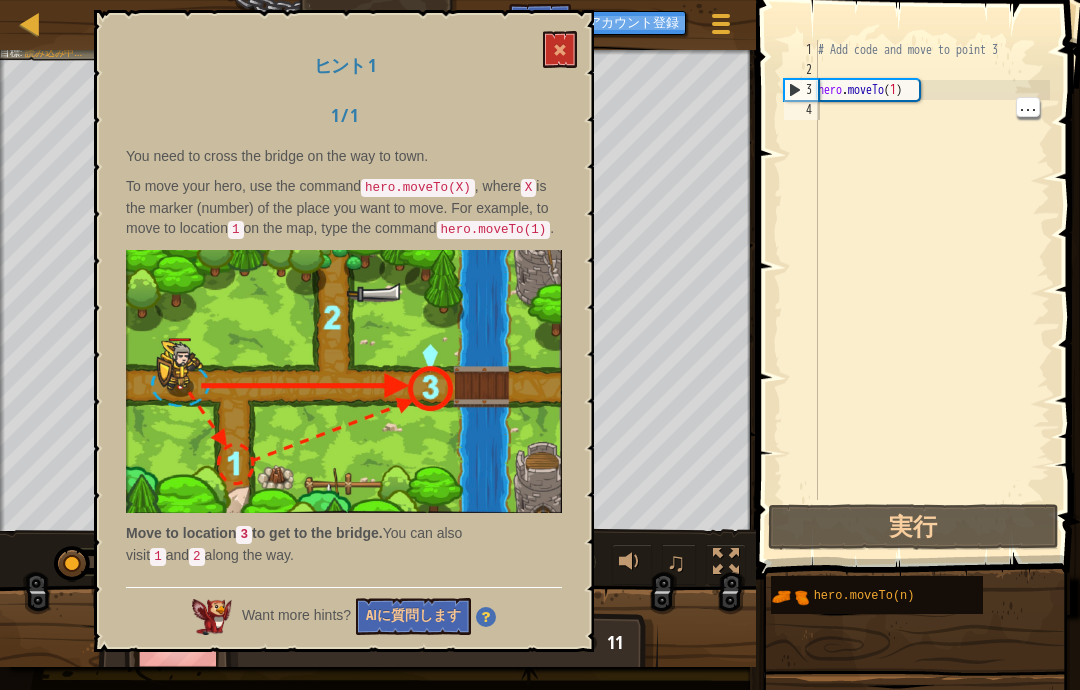 click at bounding box center [560, 50] 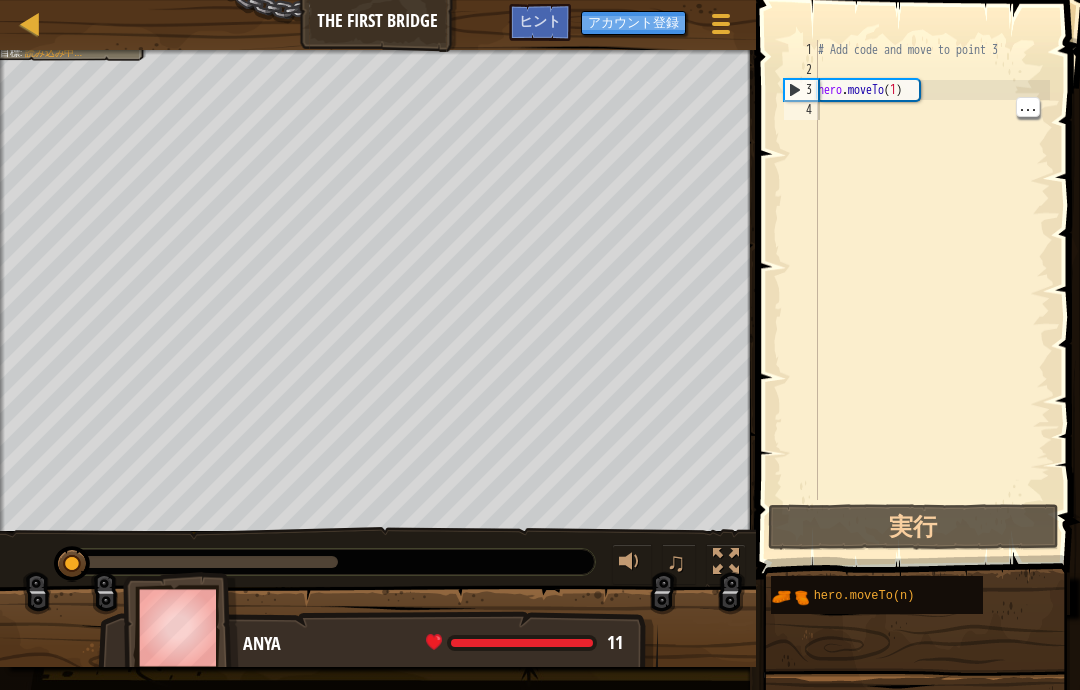 click at bounding box center [721, 24] 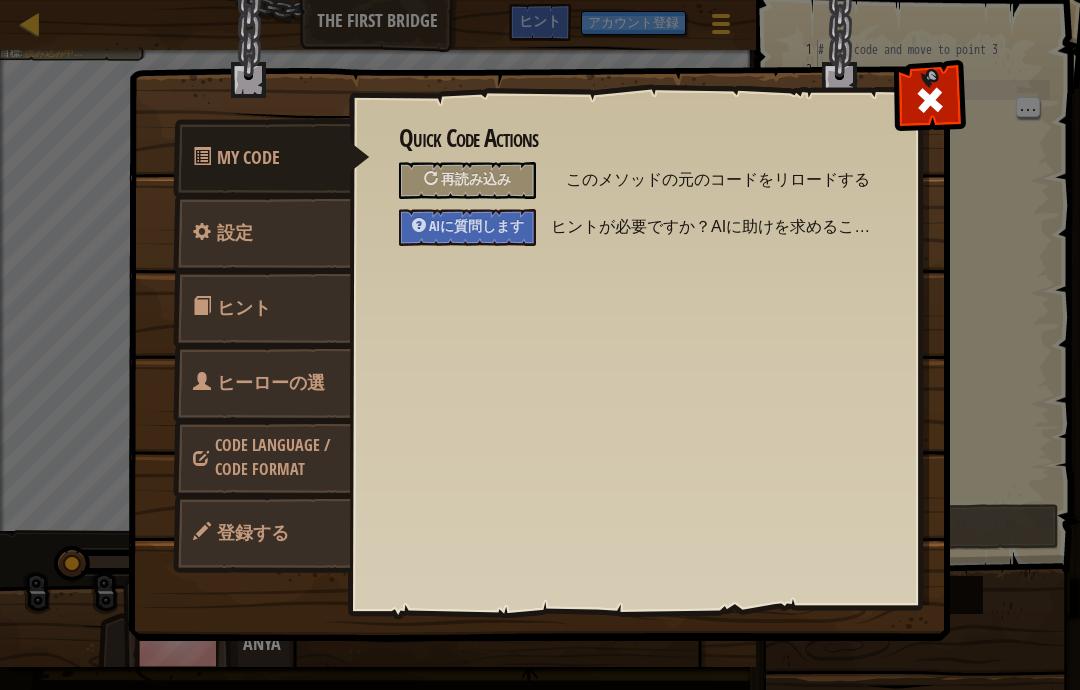 click on "設定" at bounding box center [235, 232] 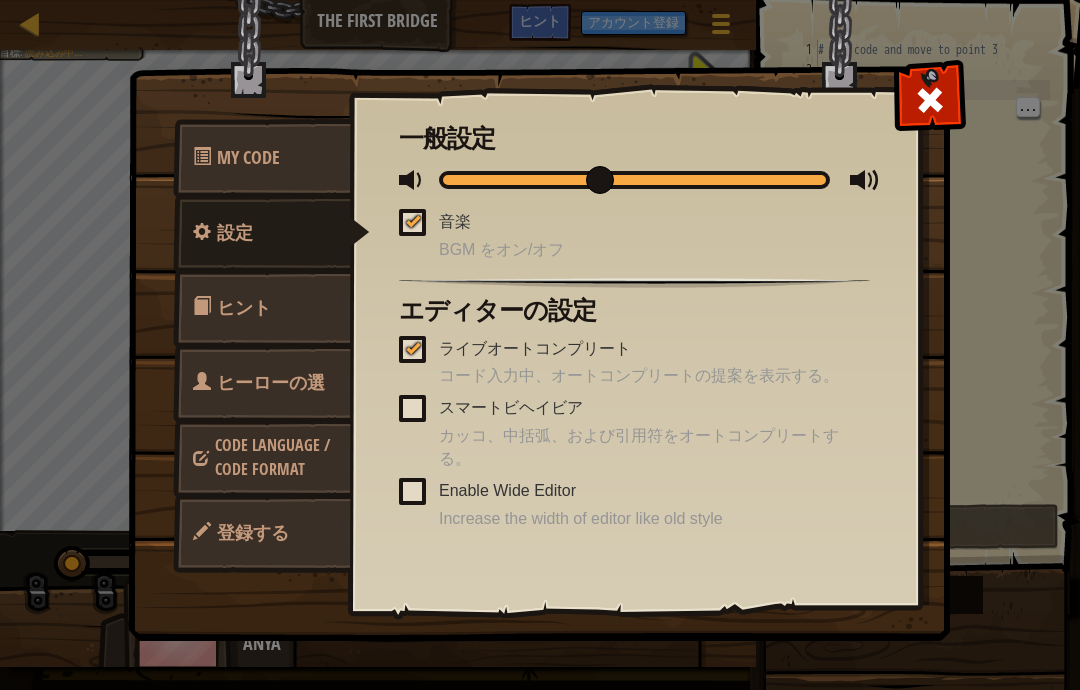 scroll, scrollTop: 0, scrollLeft: 0, axis: both 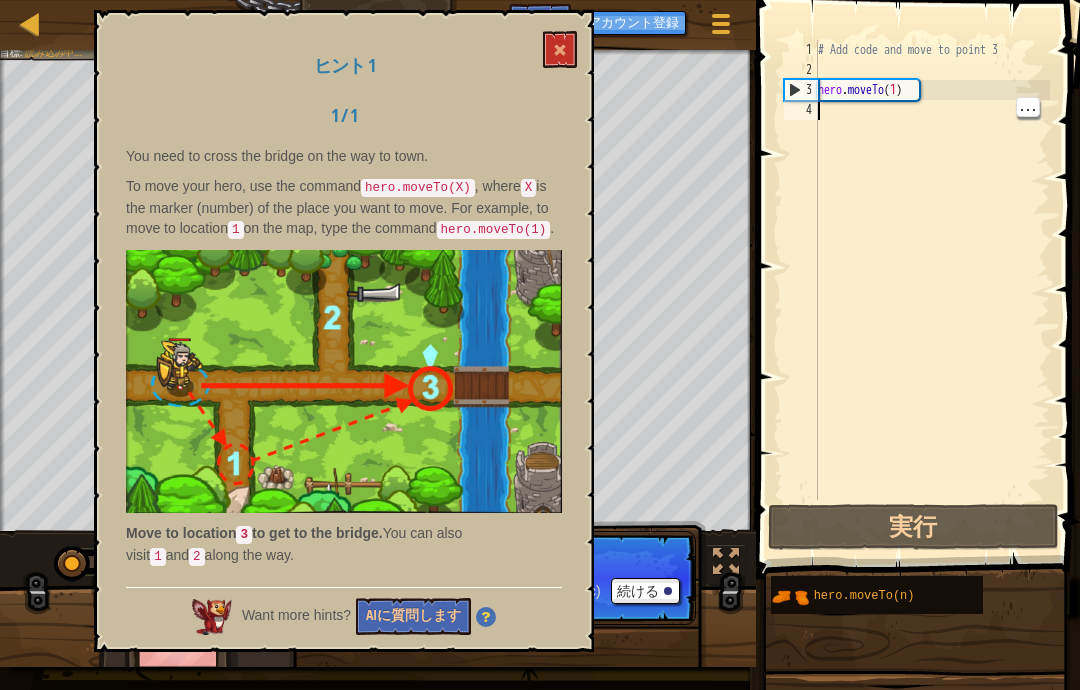 click at bounding box center (560, 50) 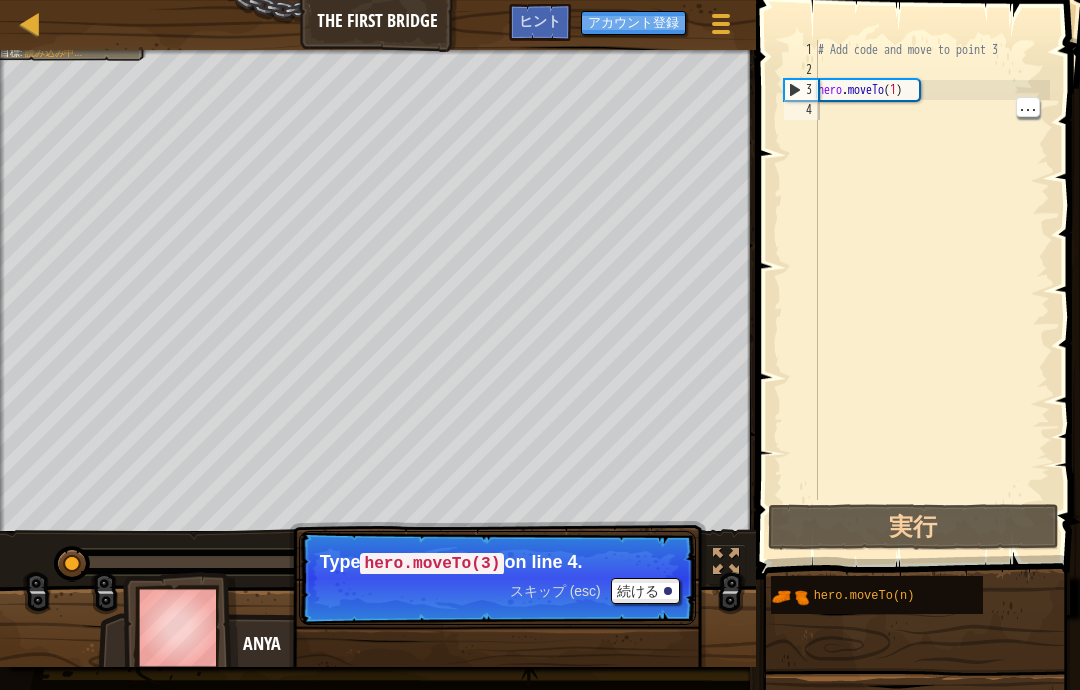 click at bounding box center [721, 24] 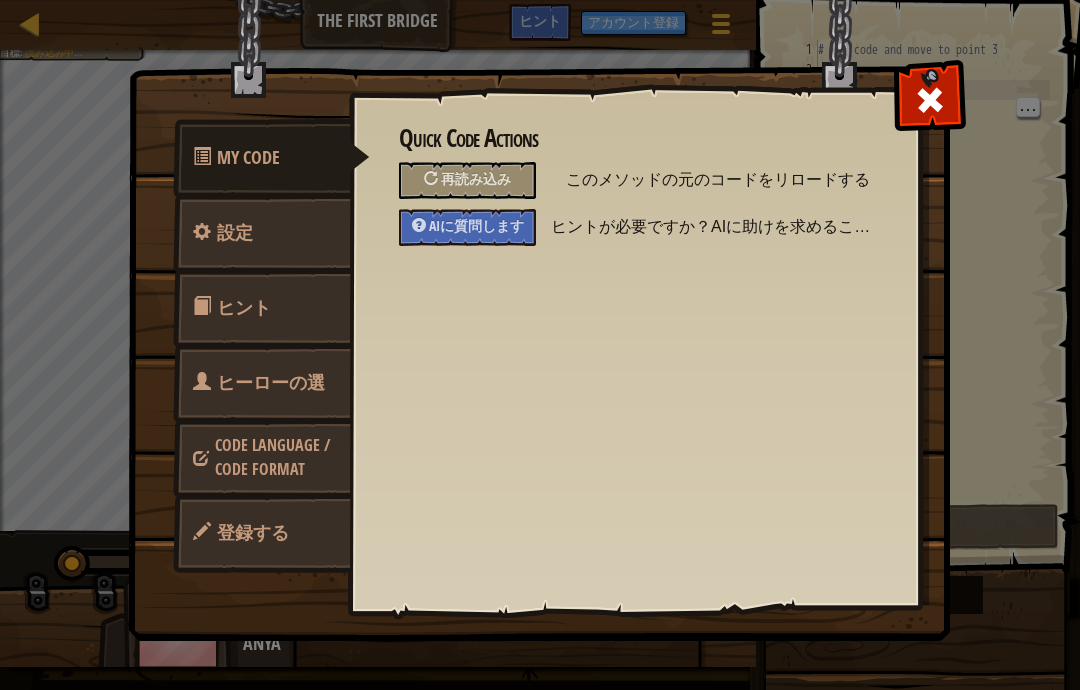 click on "ヒーローの選択" at bounding box center [259, 407] 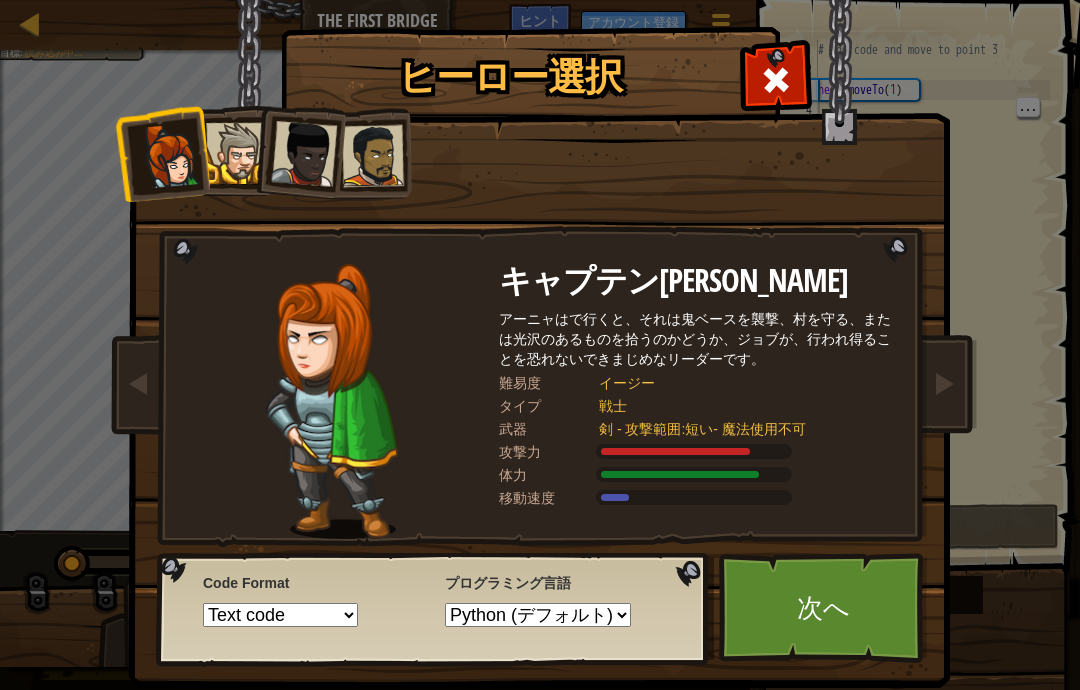 click at bounding box center (776, 80) 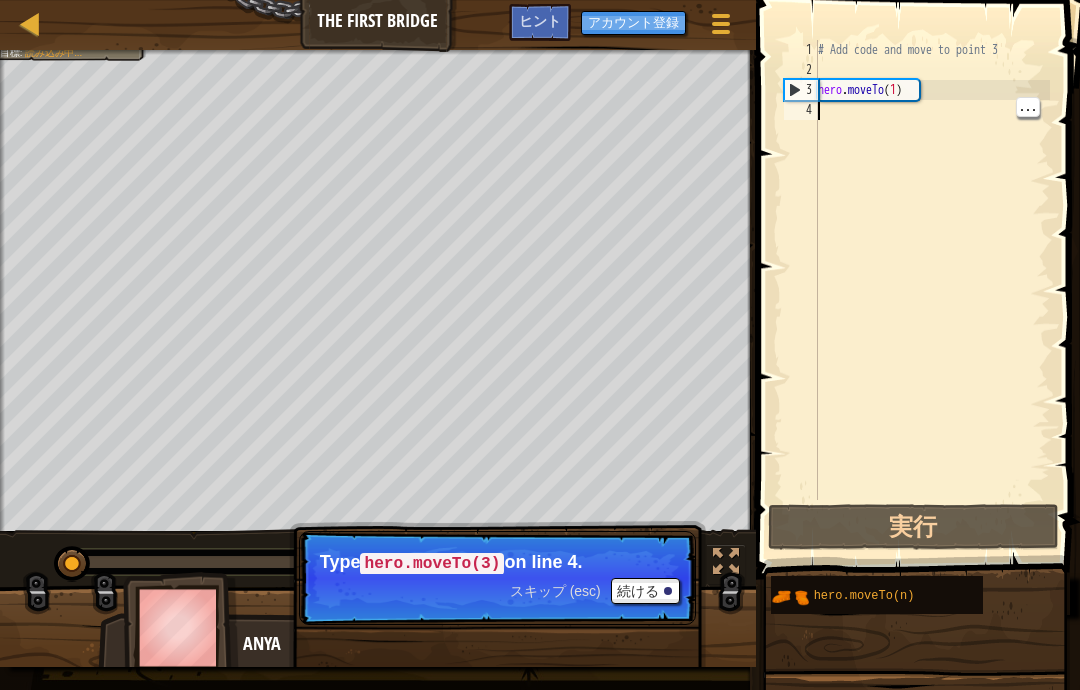click at bounding box center [721, 24] 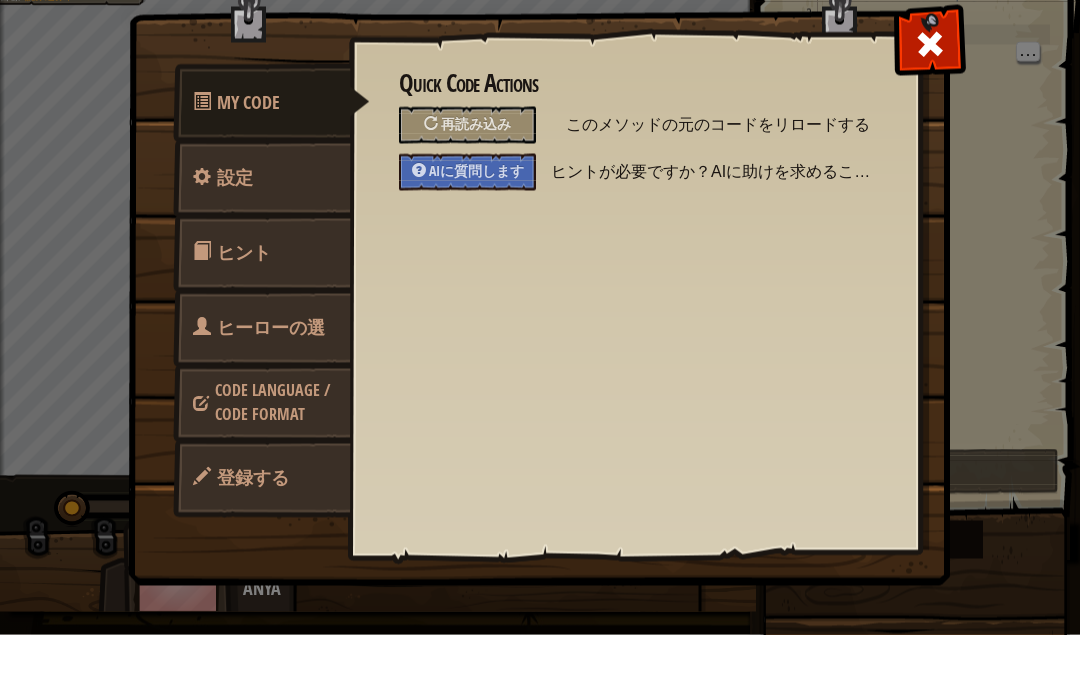 click at bounding box center (929, 95) 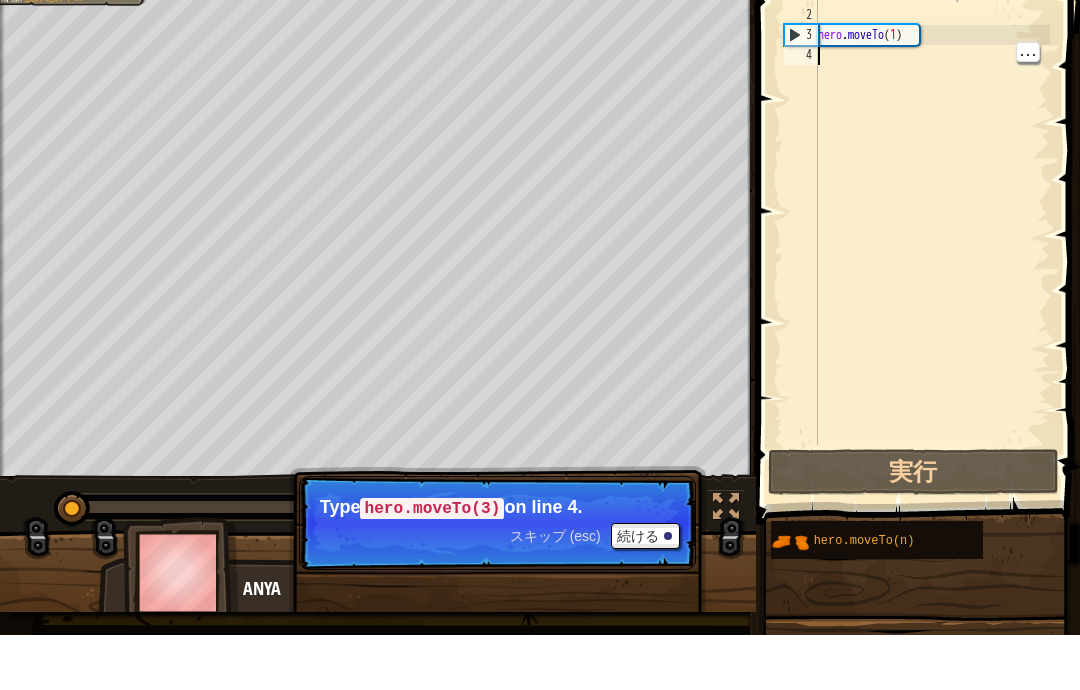 click on "続ける" at bounding box center (645, 591) 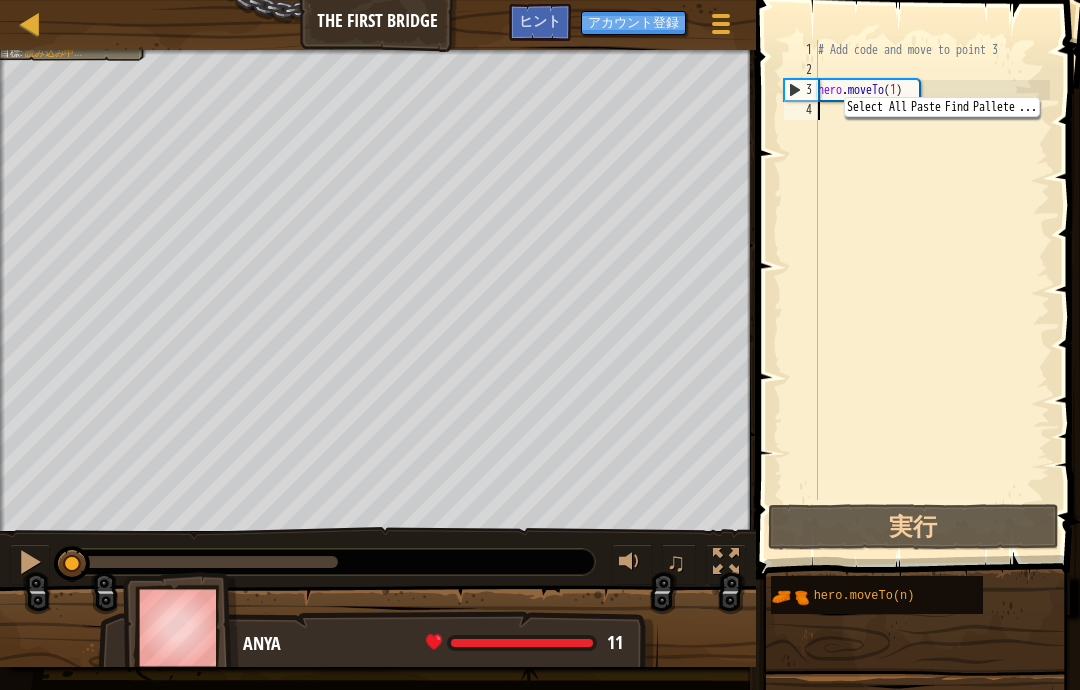 click on "実行" at bounding box center [913, 527] 